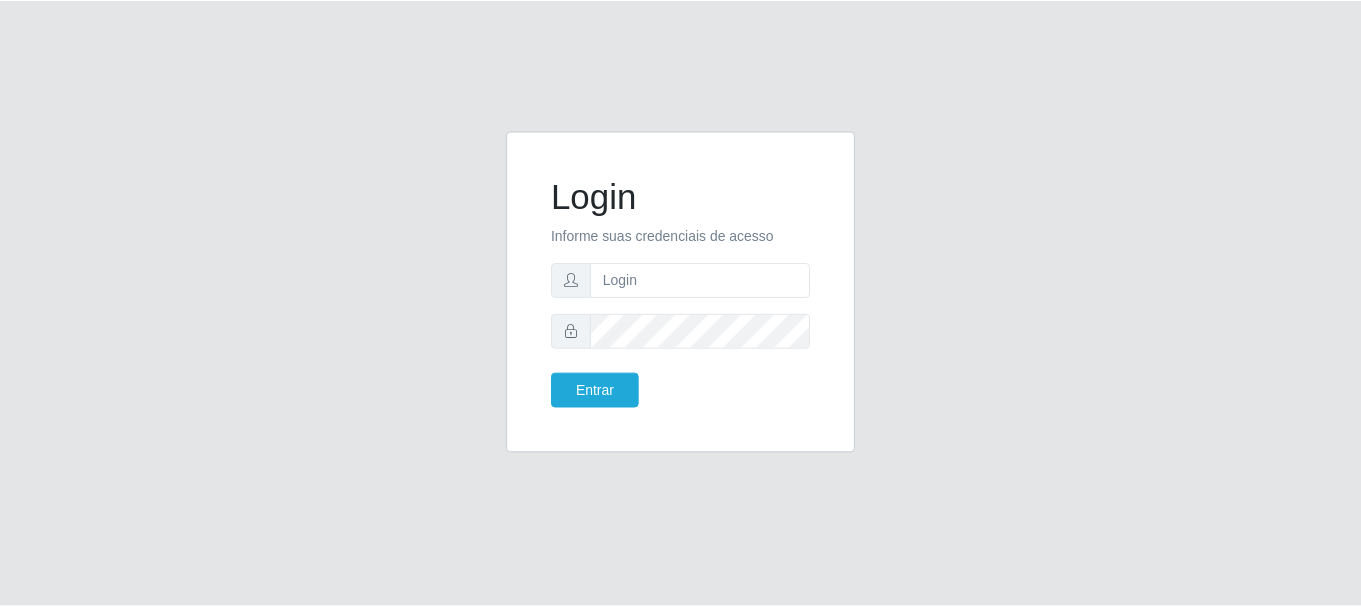scroll, scrollTop: 0, scrollLeft: 0, axis: both 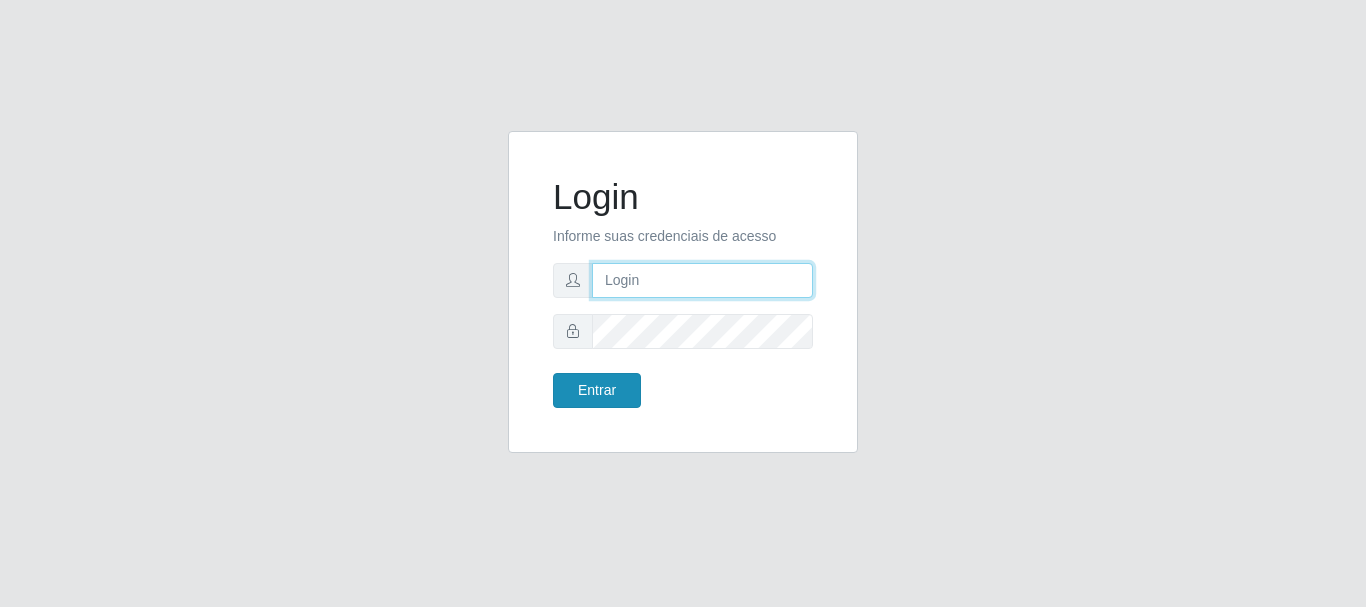 type on "[EMAIL]" 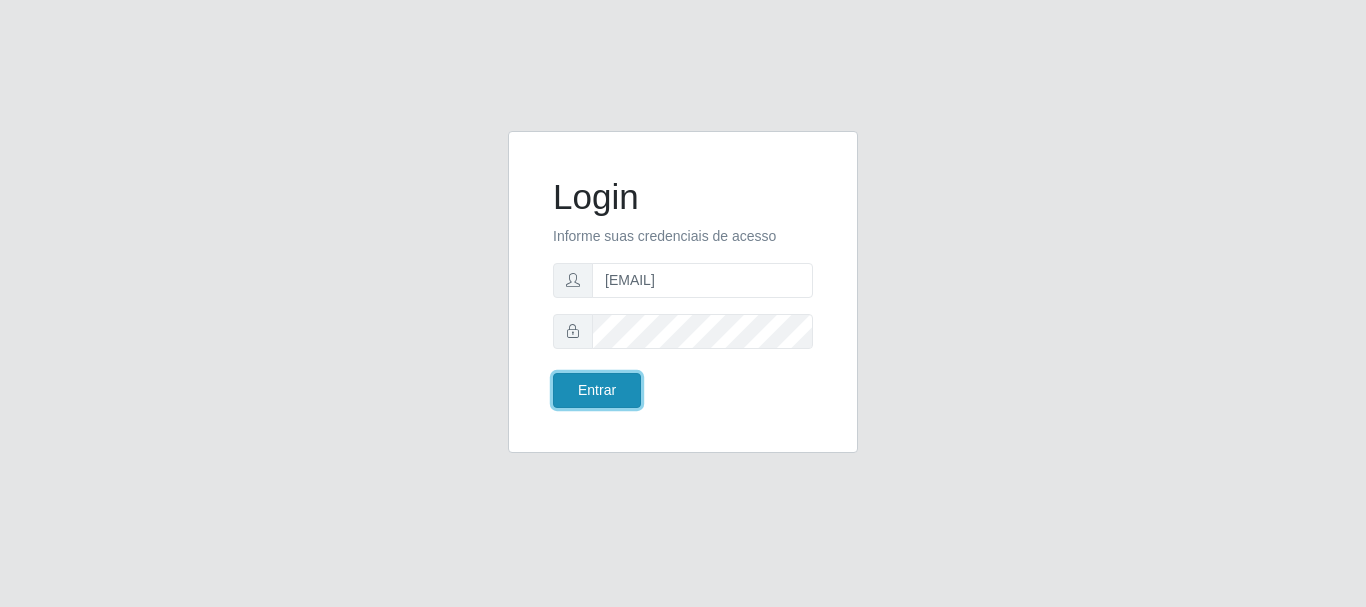 click on "Entrar" at bounding box center (597, 390) 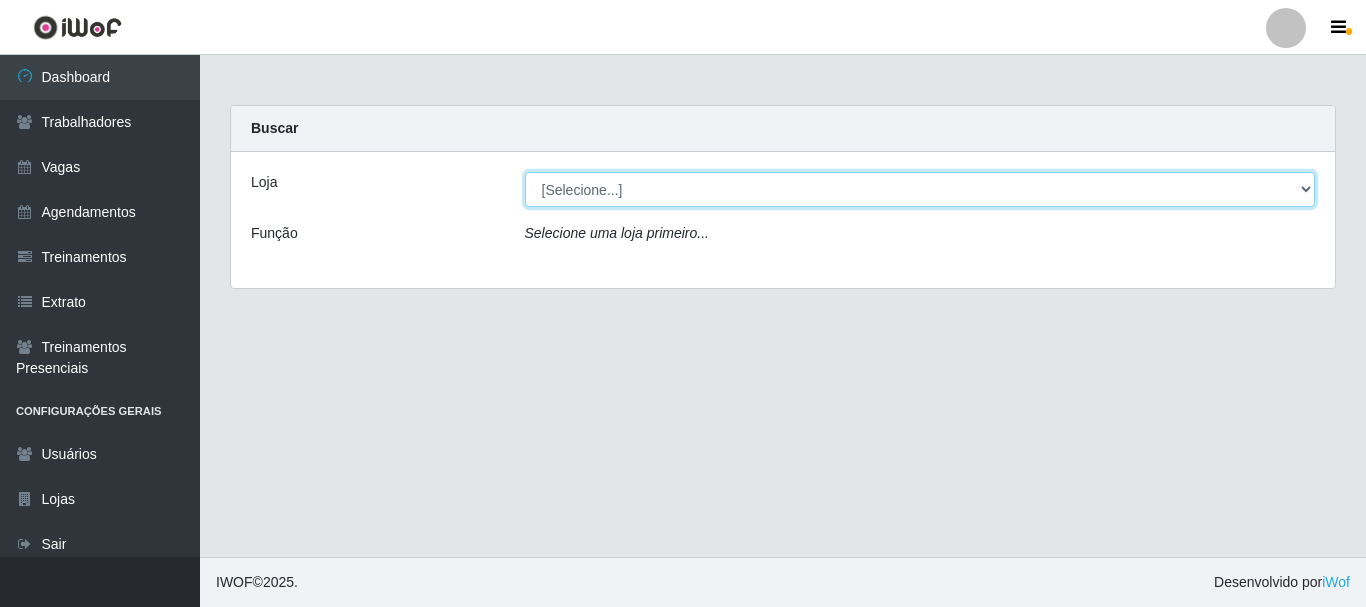 click on "[Selecione...] Bemais Supermercados - B1 Mangabeira" at bounding box center (920, 189) 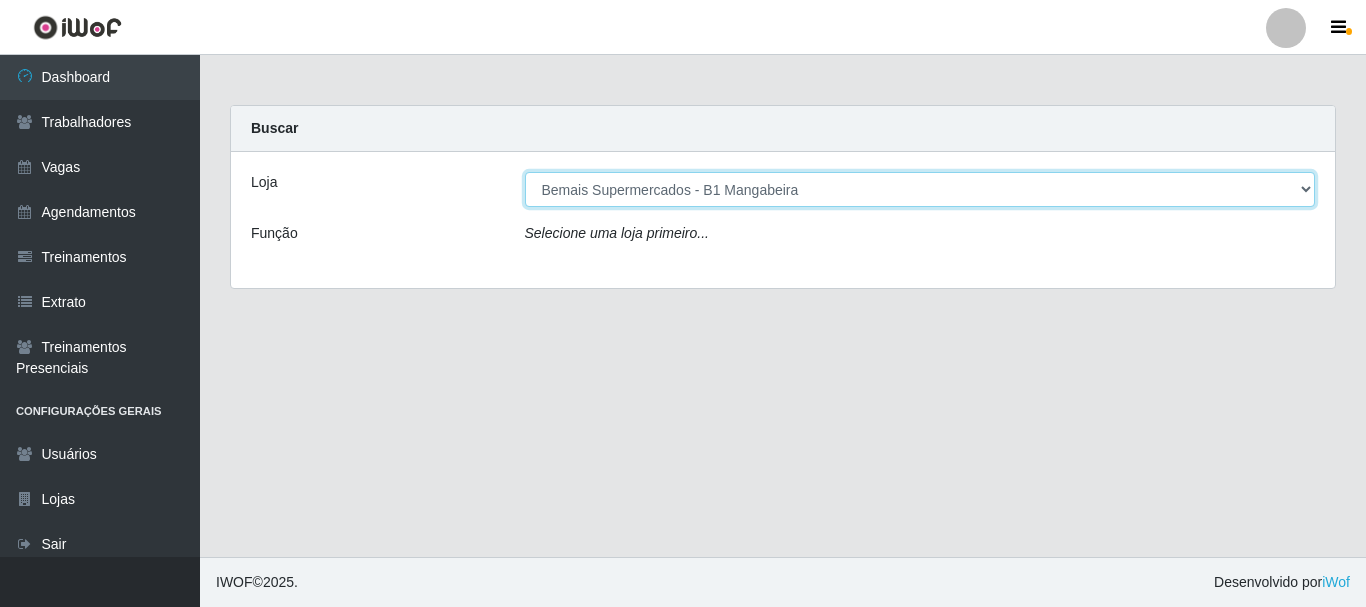 click on "[Selecione...] Bemais Supermercados - B1 Mangabeira" at bounding box center (920, 189) 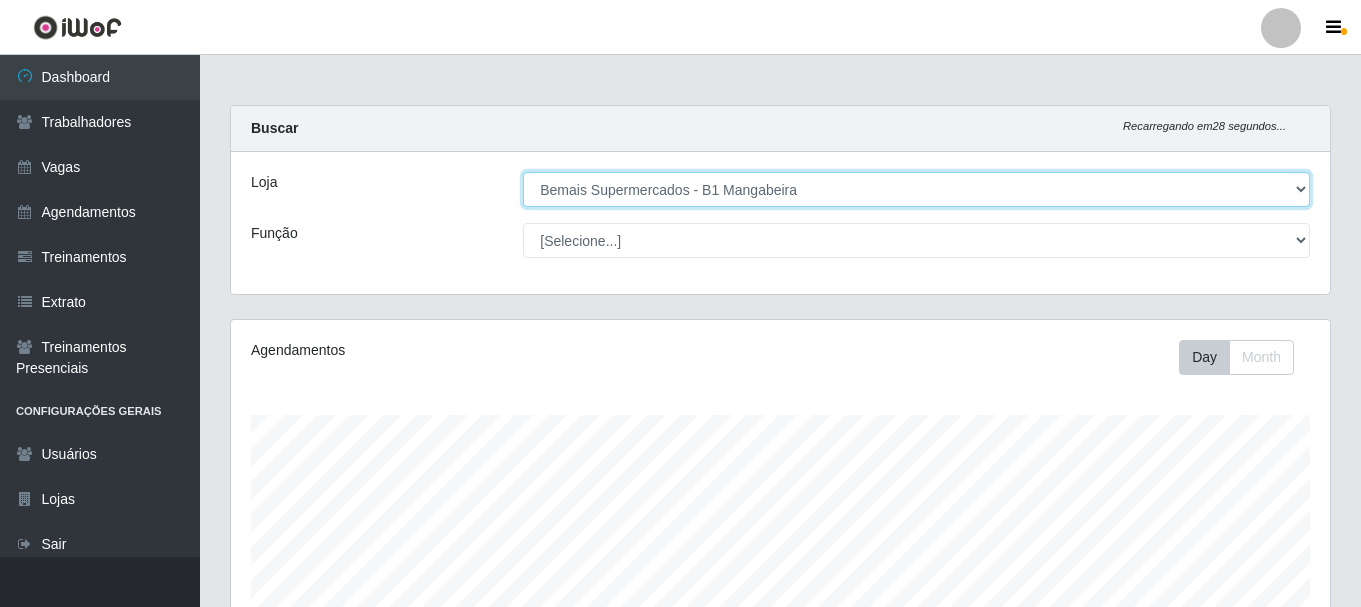 scroll, scrollTop: 999585, scrollLeft: 998901, axis: both 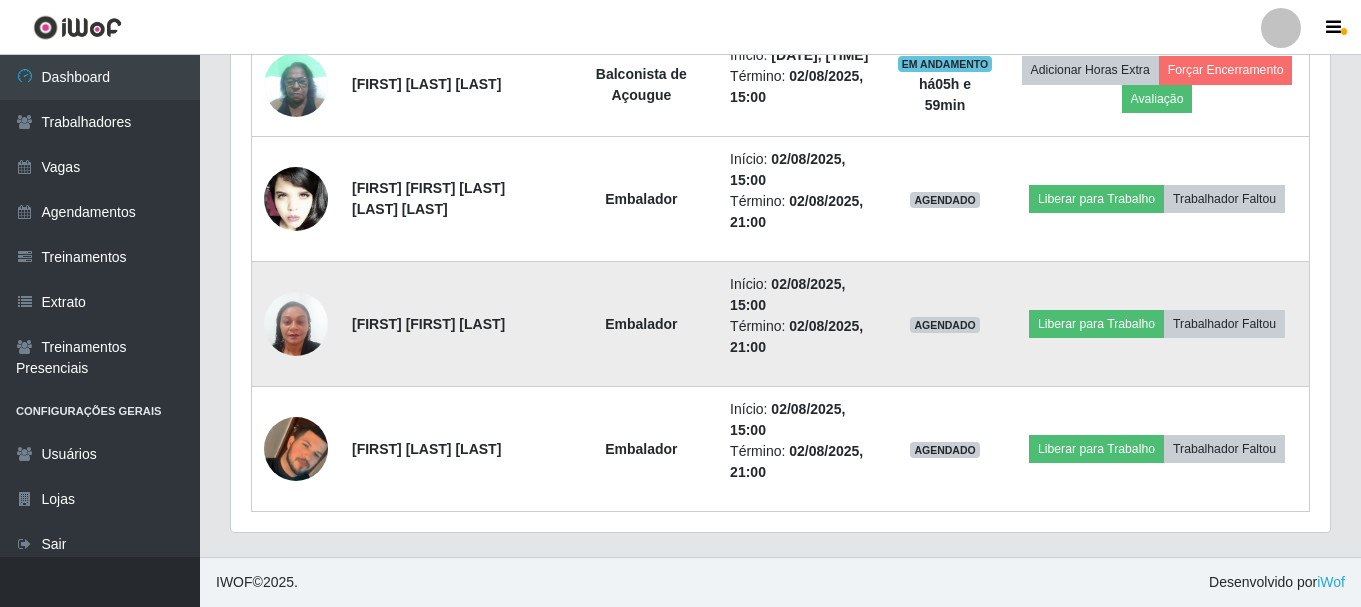 click at bounding box center (296, 324) 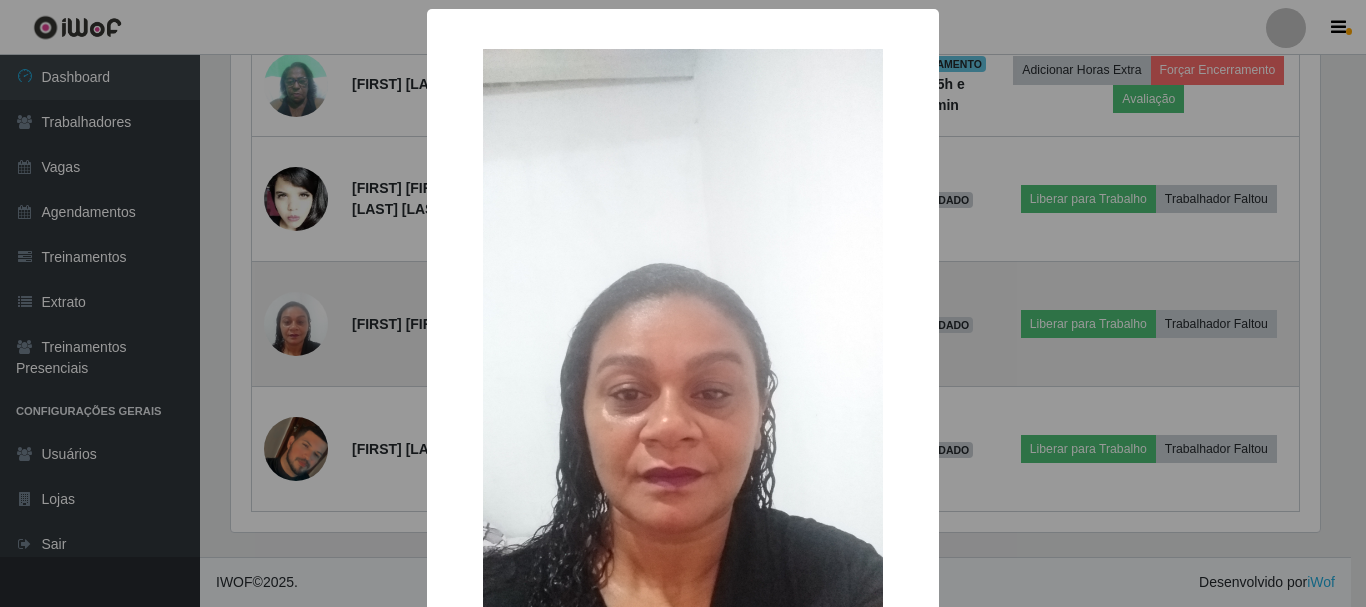 scroll, scrollTop: 999585, scrollLeft: 998911, axis: both 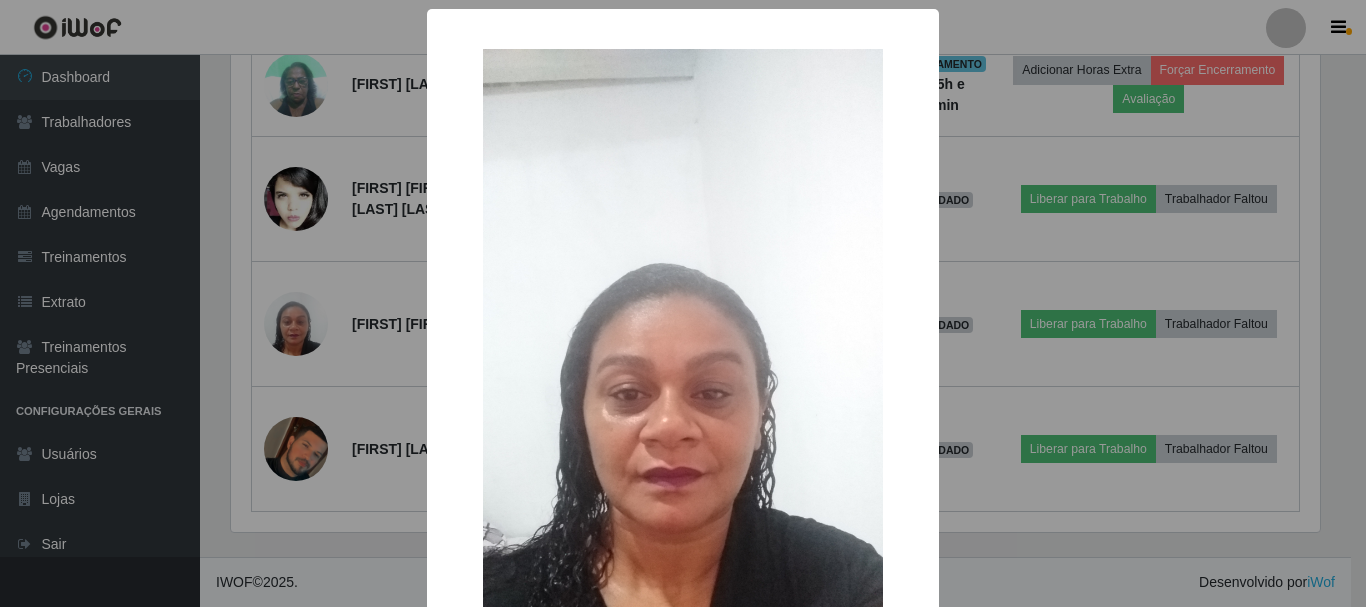 click on "× OK Cancel" at bounding box center [683, 303] 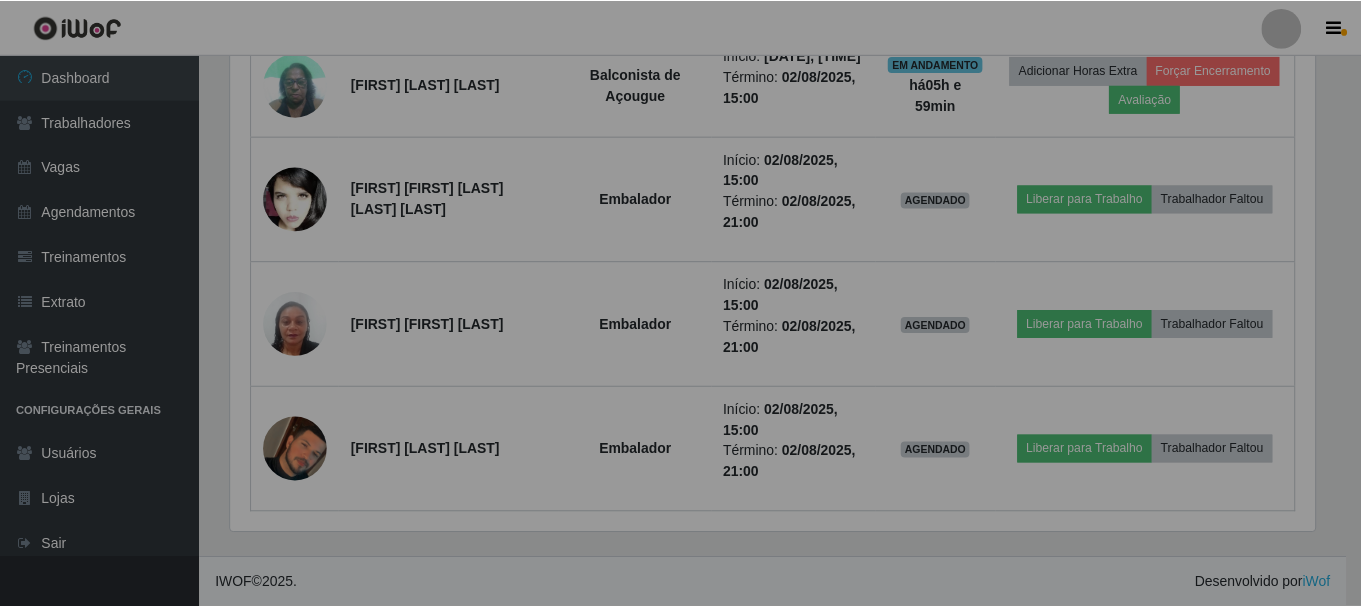 scroll, scrollTop: 999585, scrollLeft: 998901, axis: both 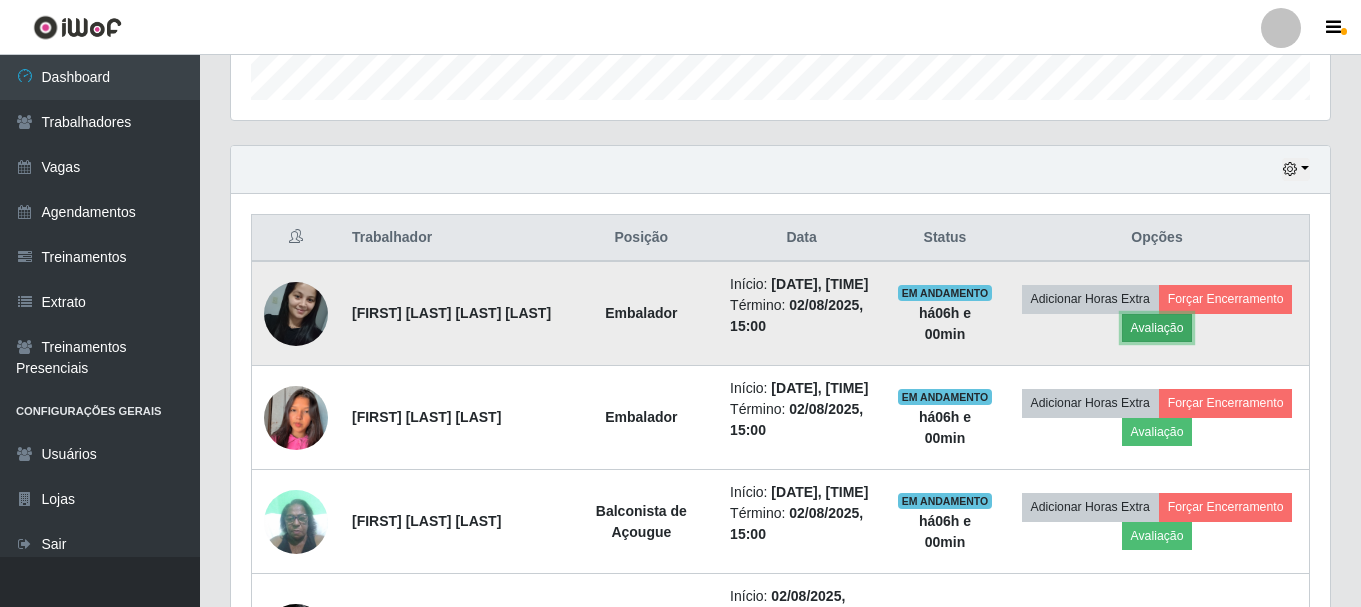 click on "Avaliação" at bounding box center (1157, 328) 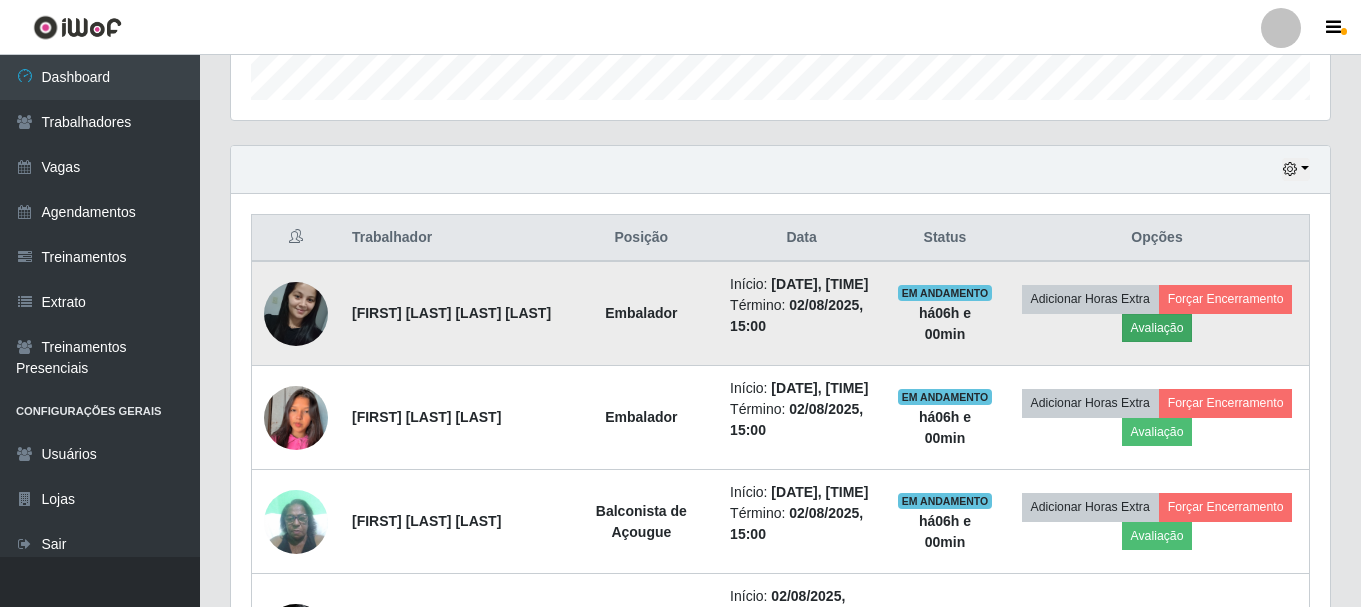scroll, scrollTop: 999585, scrollLeft: 998911, axis: both 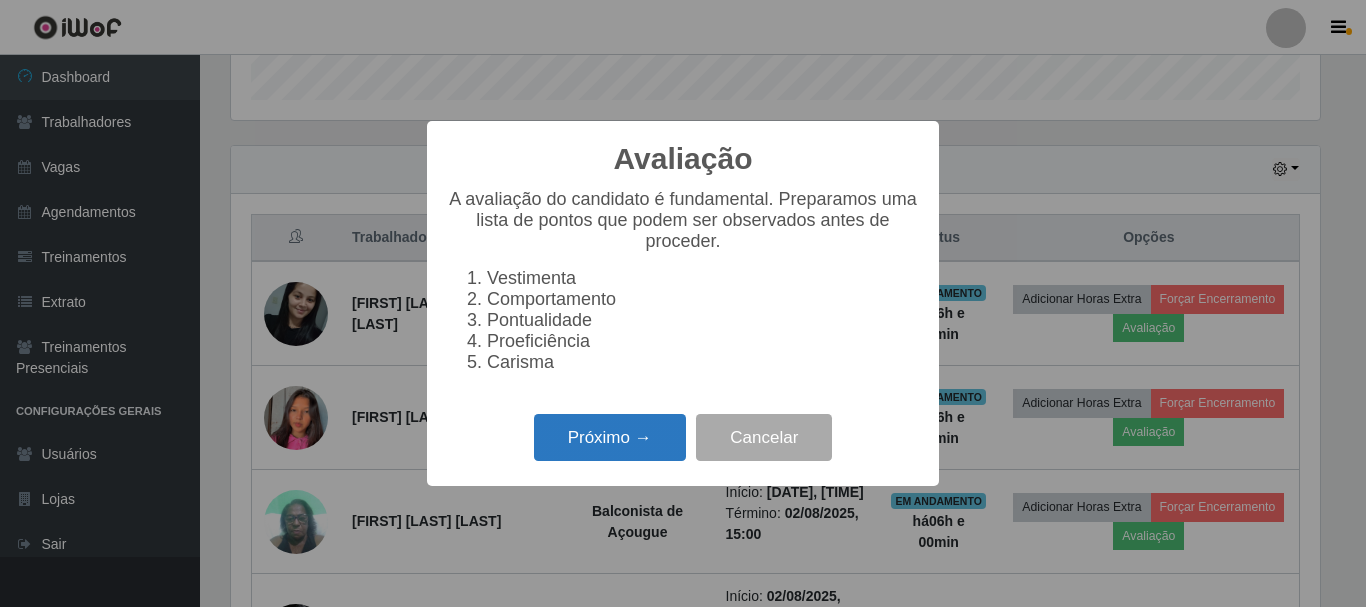 click on "Próximo →" at bounding box center [610, 437] 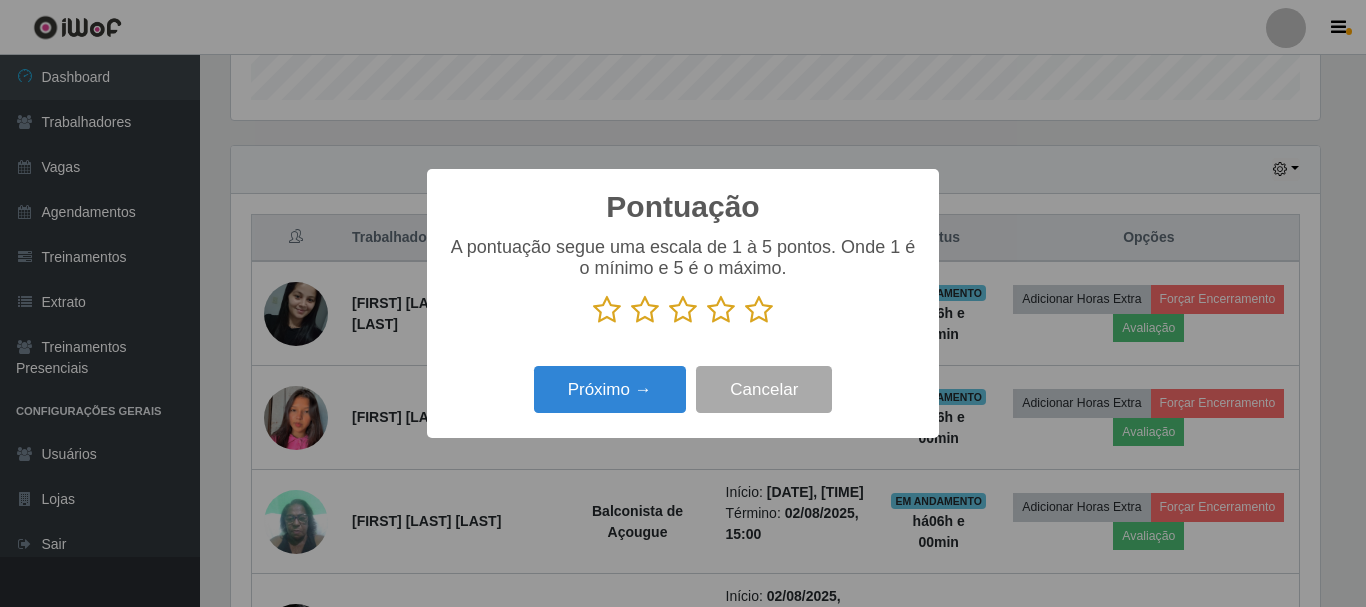 click at bounding box center [759, 310] 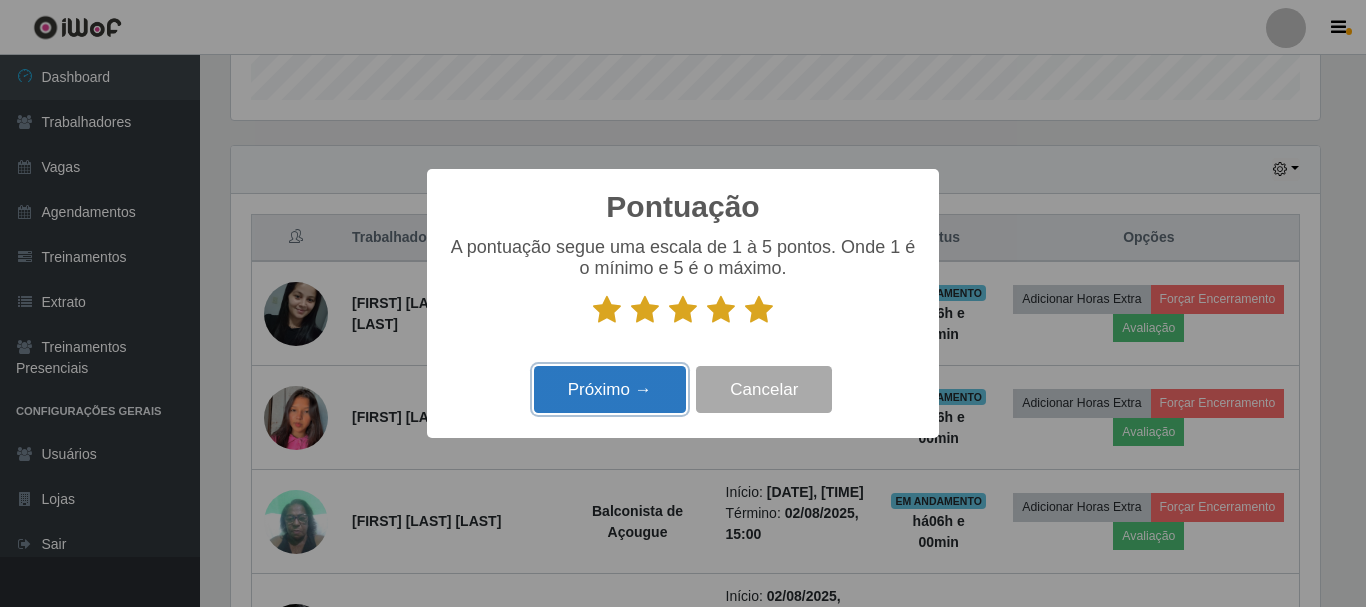 click on "Próximo →" at bounding box center (610, 389) 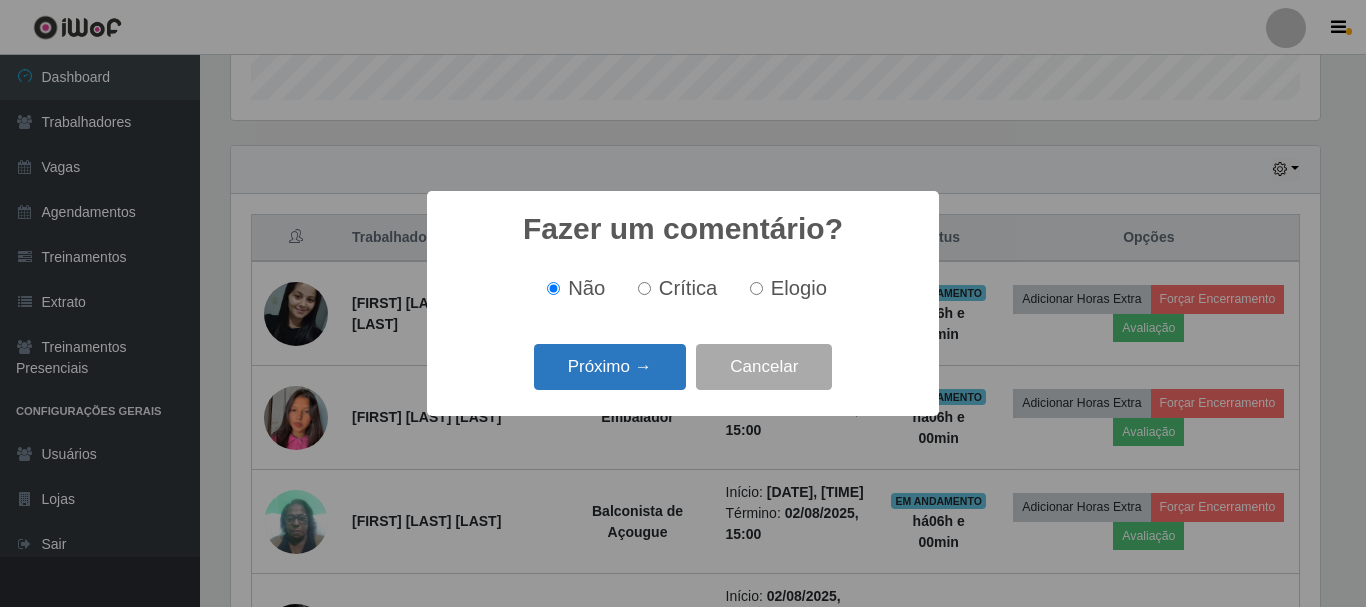 click on "Próximo →" at bounding box center [610, 367] 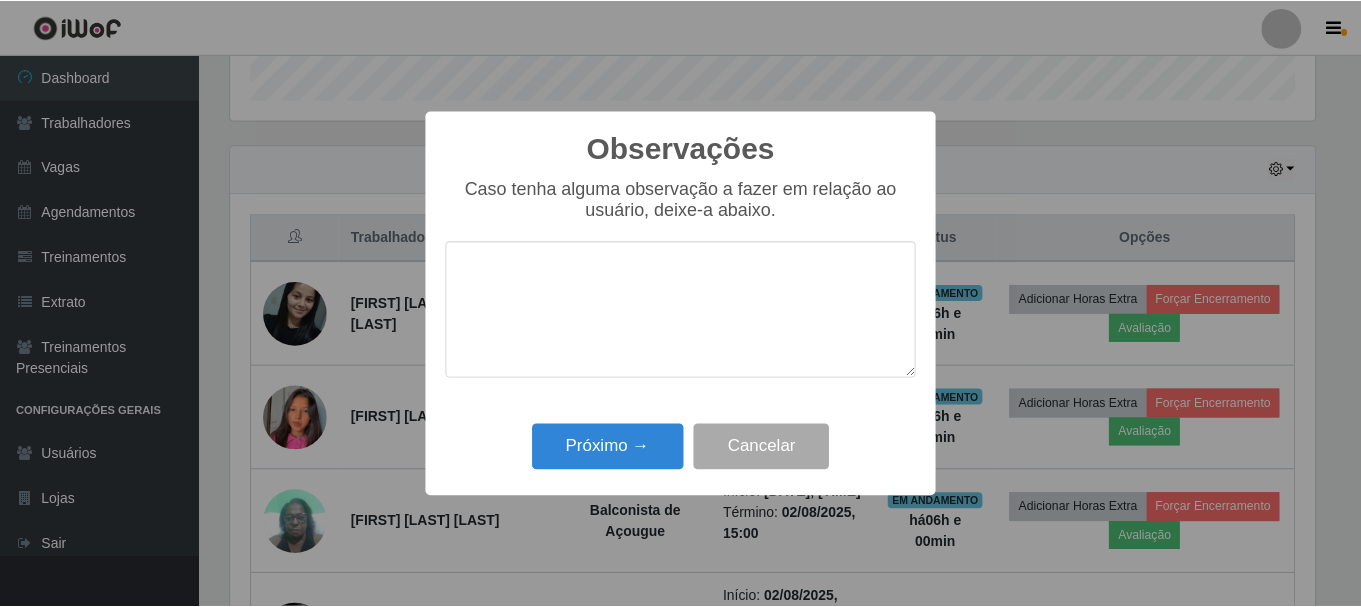 scroll, scrollTop: 999585, scrollLeft: 998911, axis: both 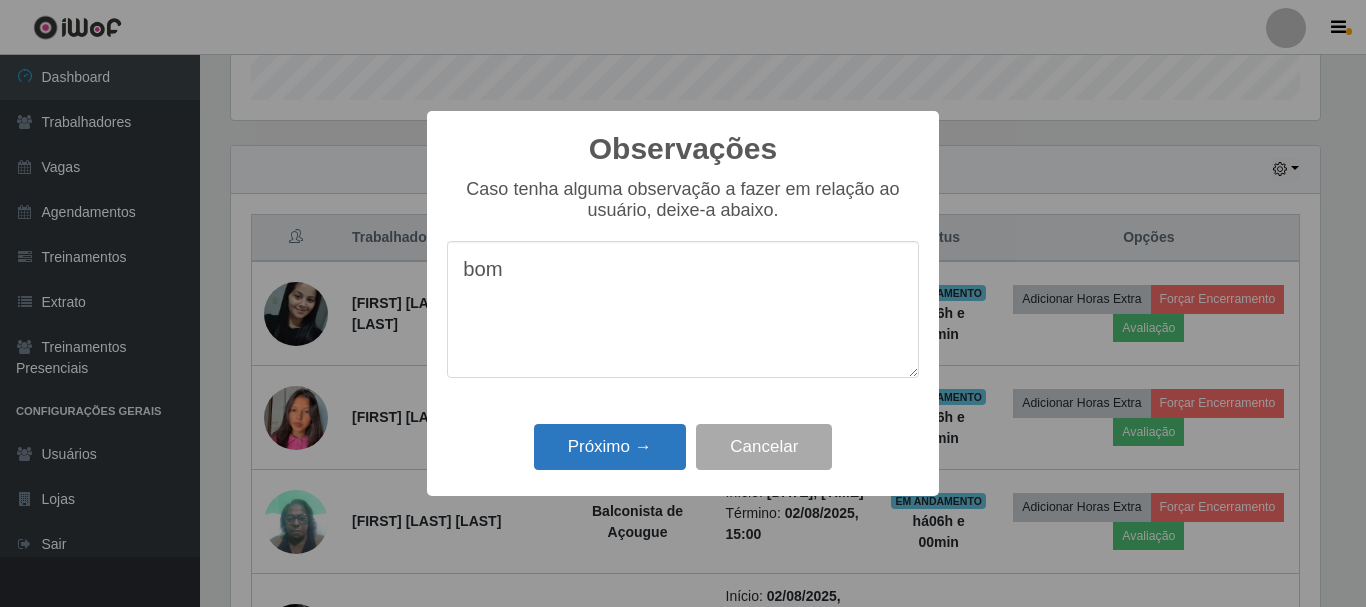 type on "bom" 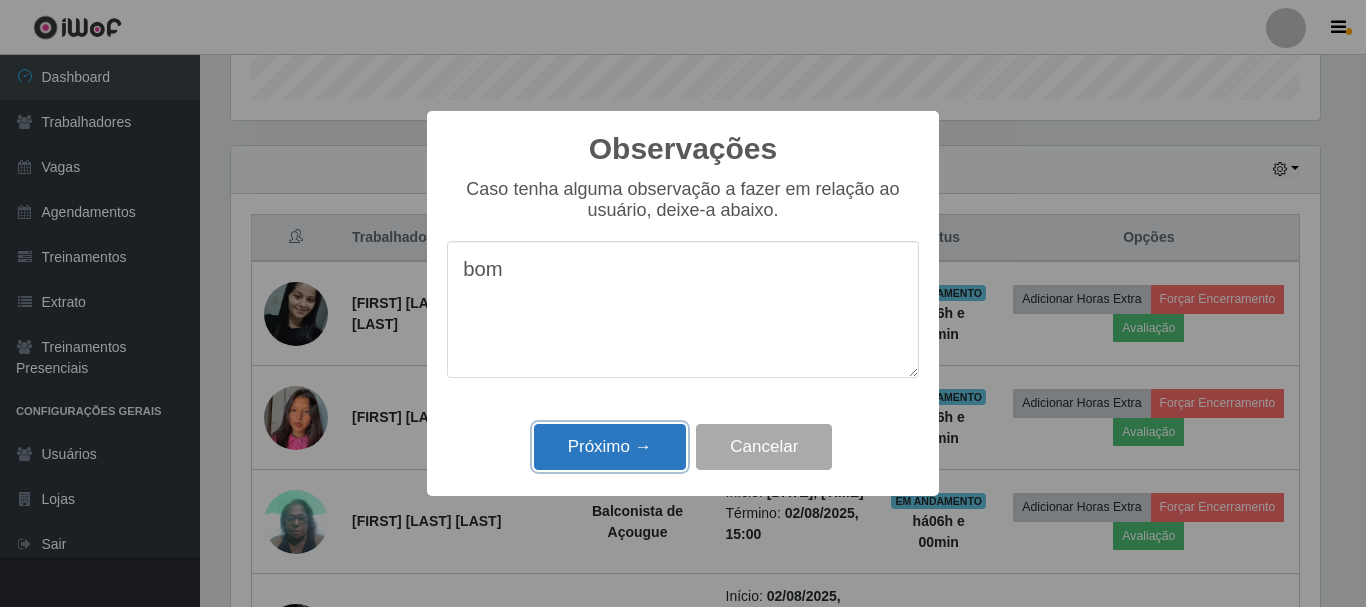click on "Próximo →" at bounding box center [610, 447] 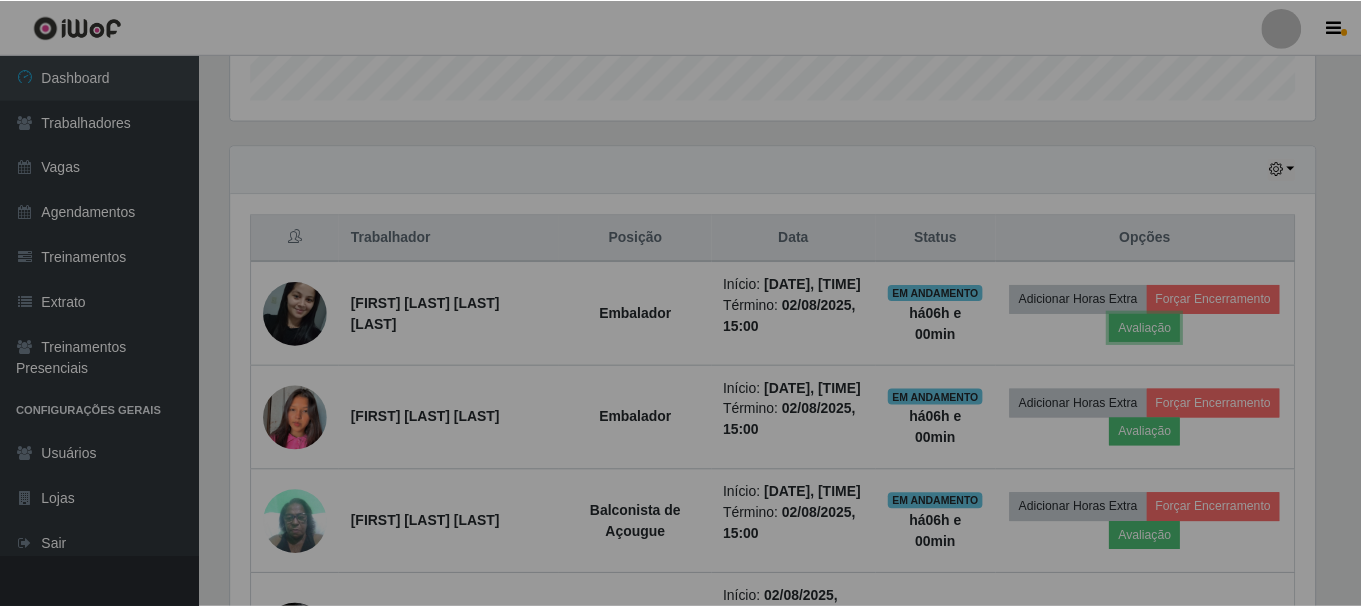 scroll, scrollTop: 999585, scrollLeft: 998901, axis: both 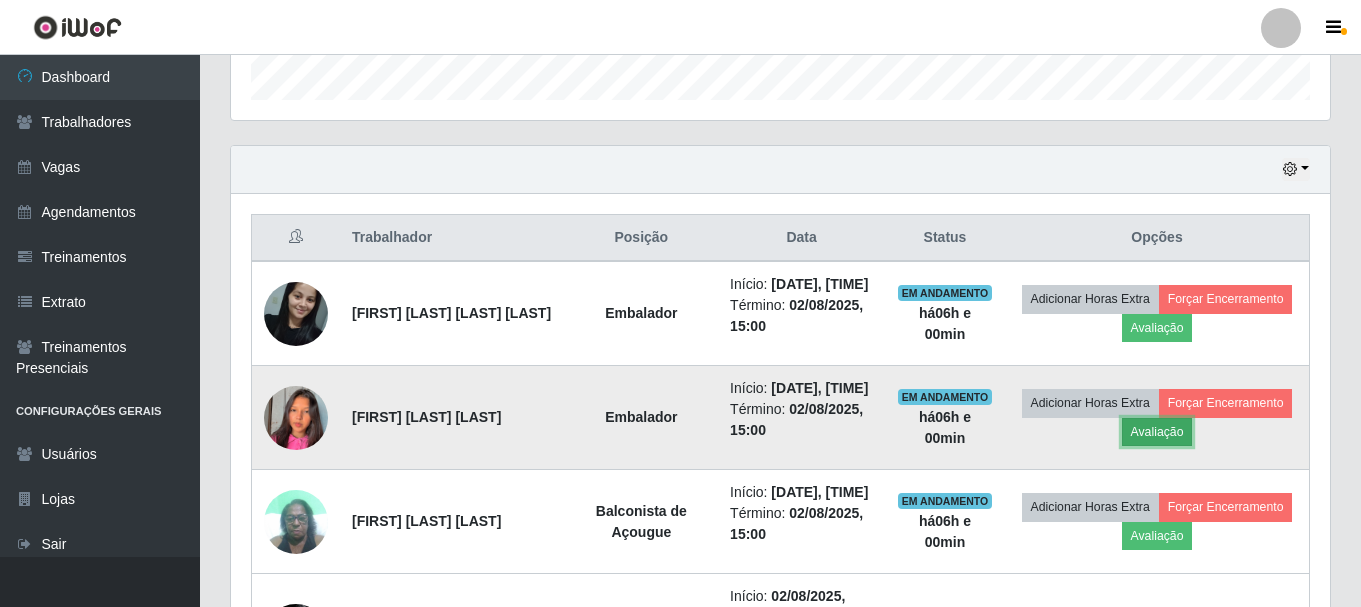 click on "Avaliação" at bounding box center (1157, 432) 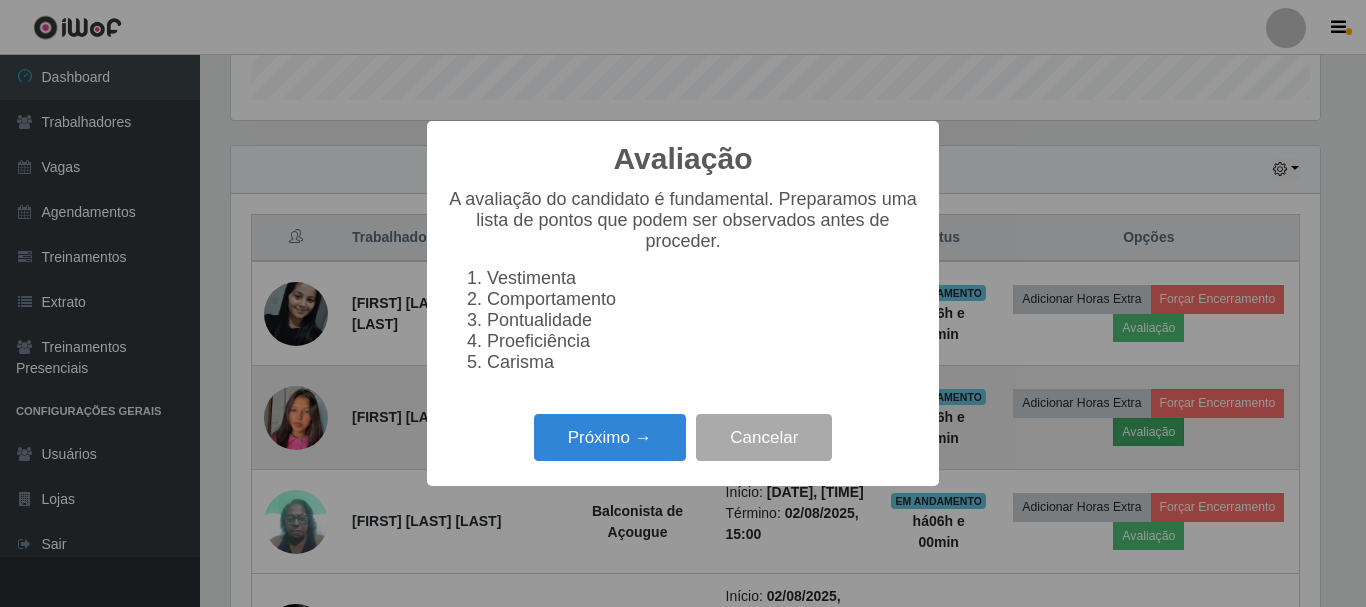 scroll, scrollTop: 999585, scrollLeft: 998911, axis: both 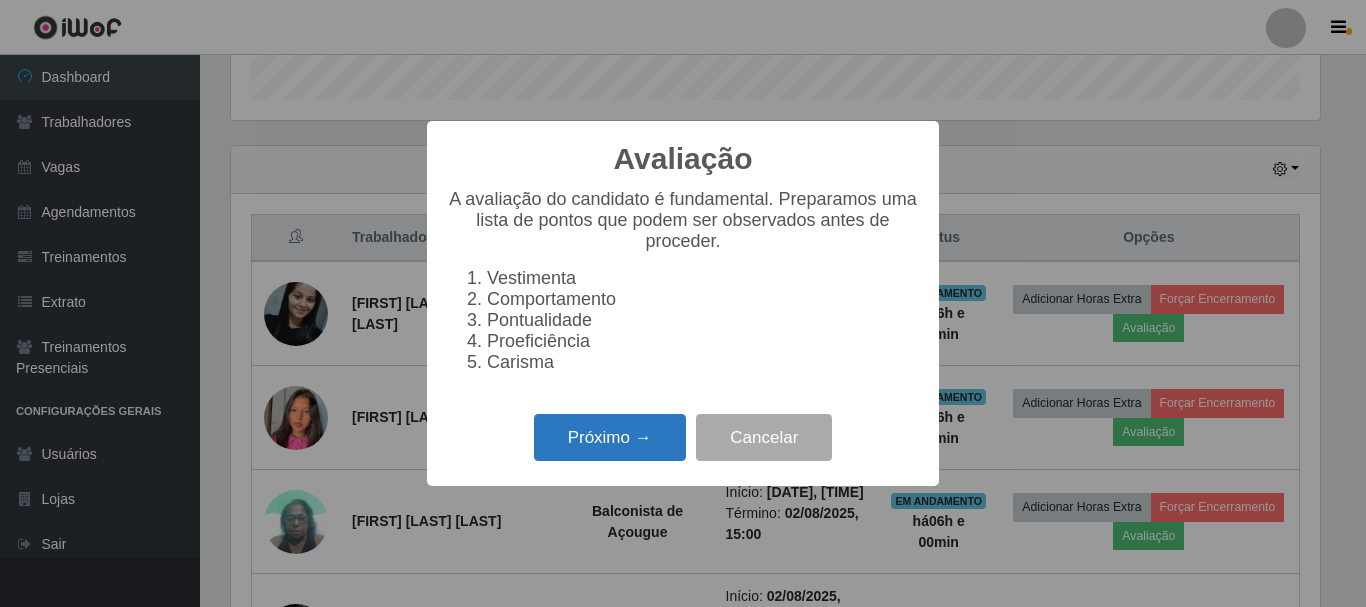 click on "Próximo →" at bounding box center (610, 437) 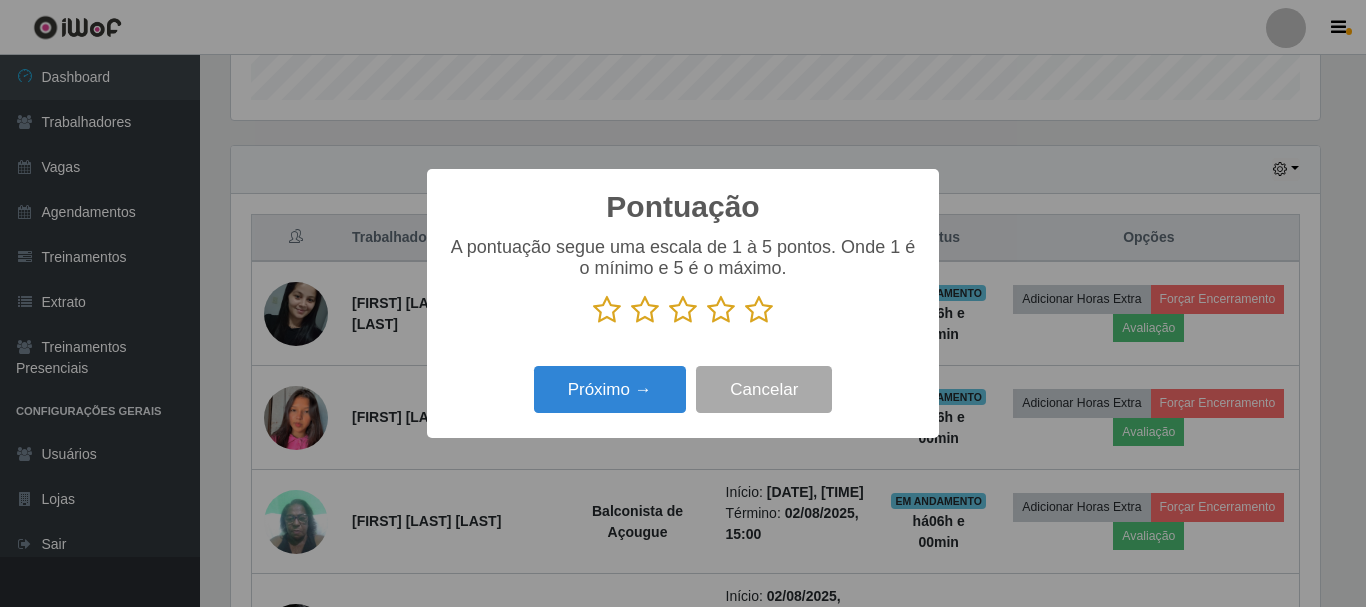 scroll, scrollTop: 999585, scrollLeft: 998911, axis: both 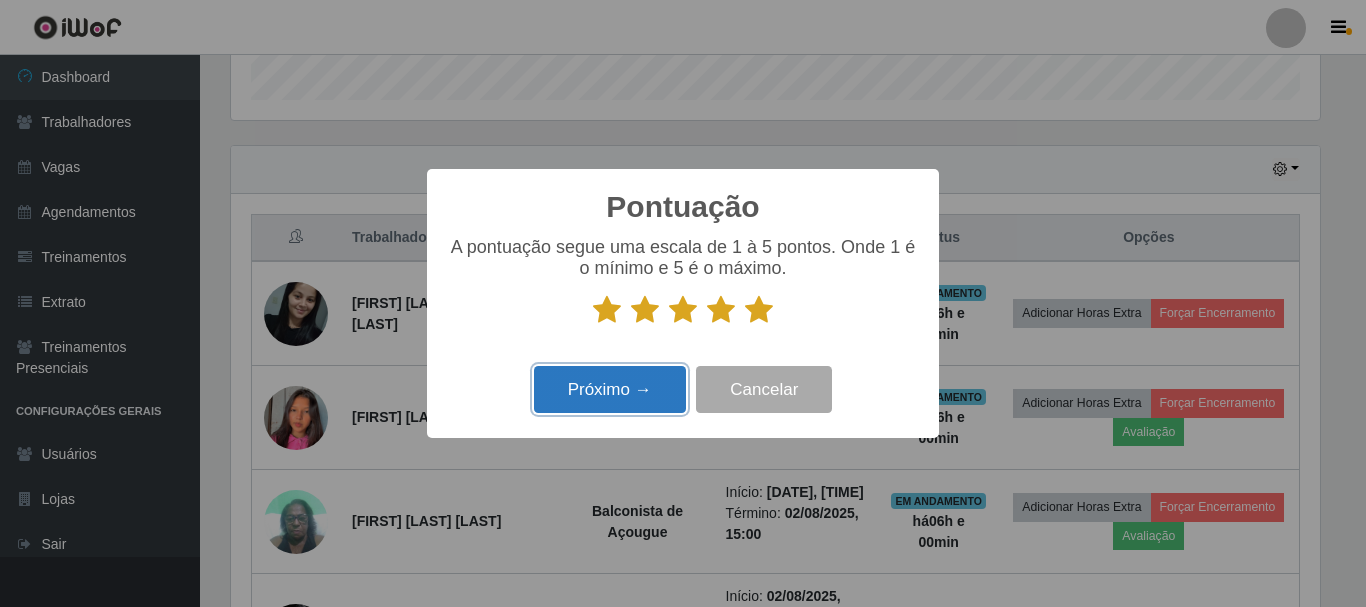 click on "Próximo →" at bounding box center [610, 389] 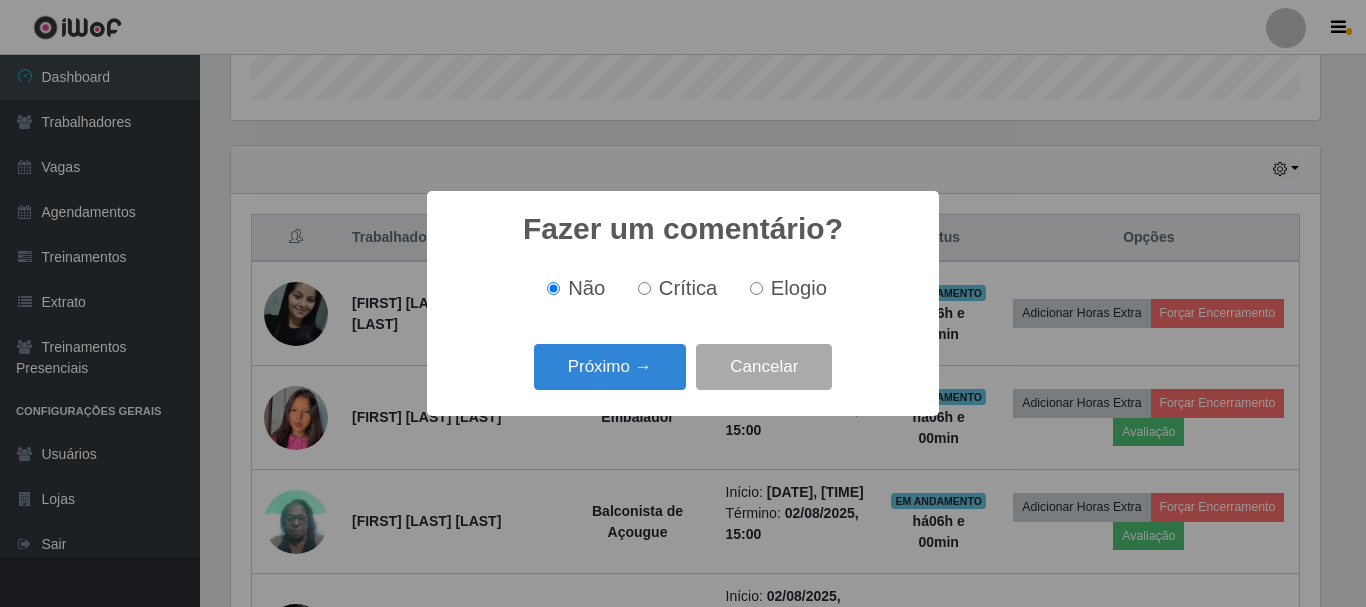 scroll, scrollTop: 999585, scrollLeft: 998911, axis: both 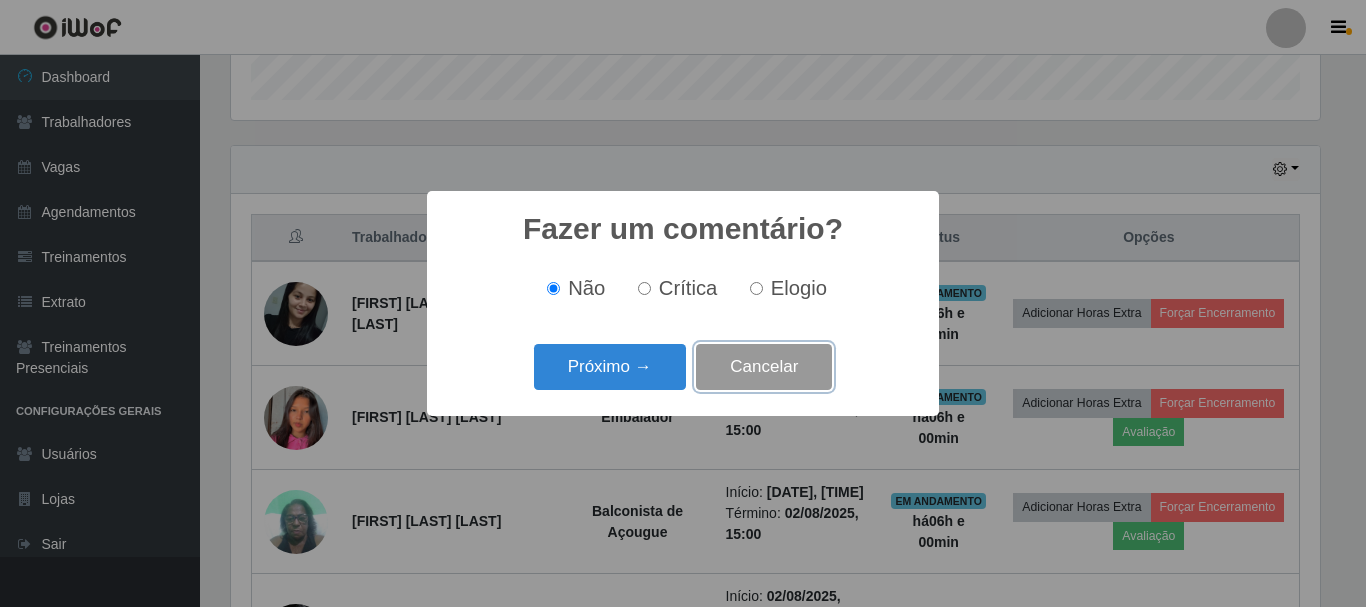 click on "Próximo → Cancelar" at bounding box center [683, 366] 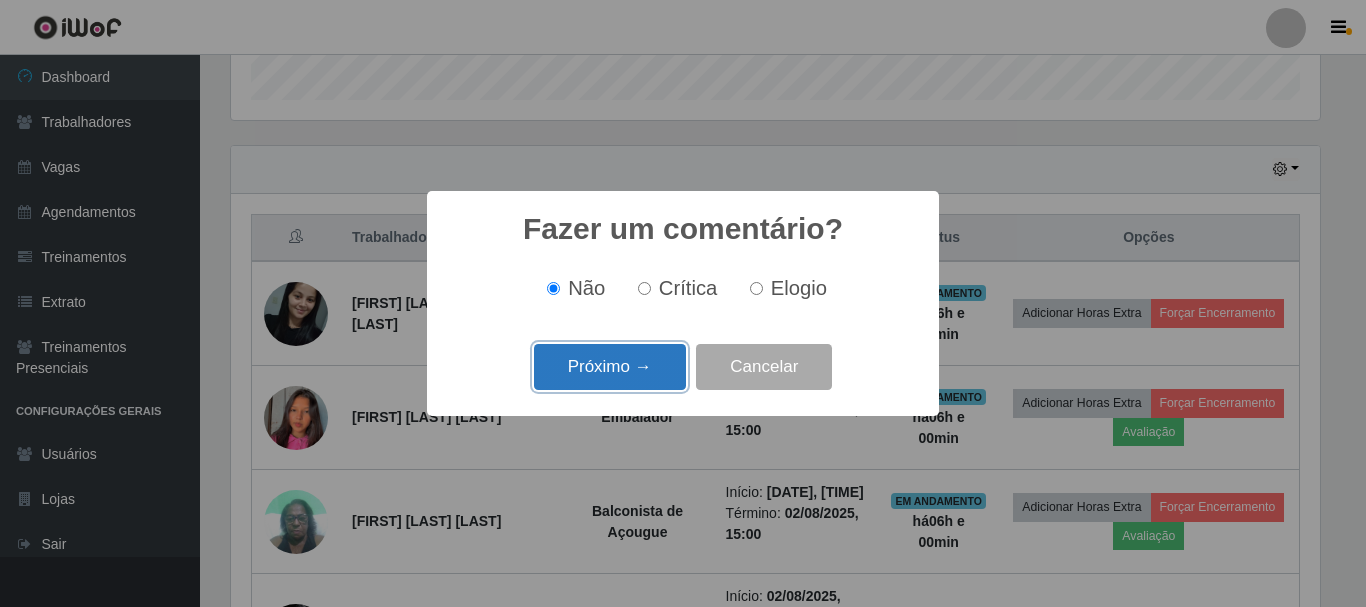 click on "Próximo →" at bounding box center [610, 367] 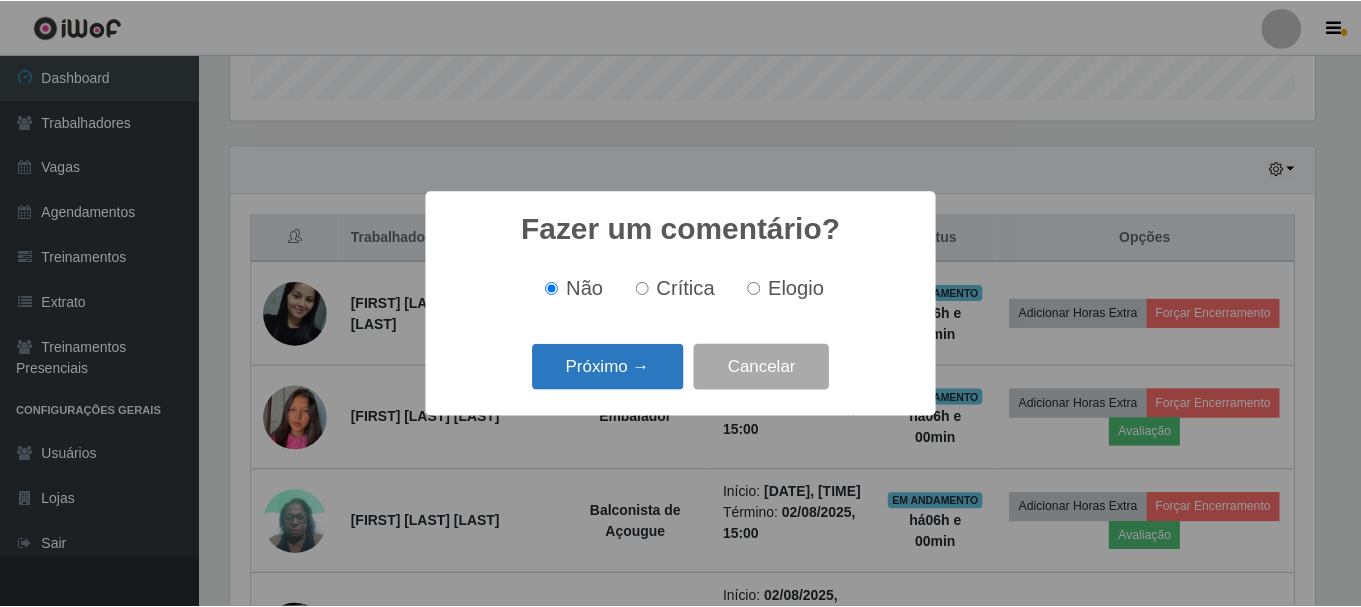 scroll, scrollTop: 999585, scrollLeft: 998911, axis: both 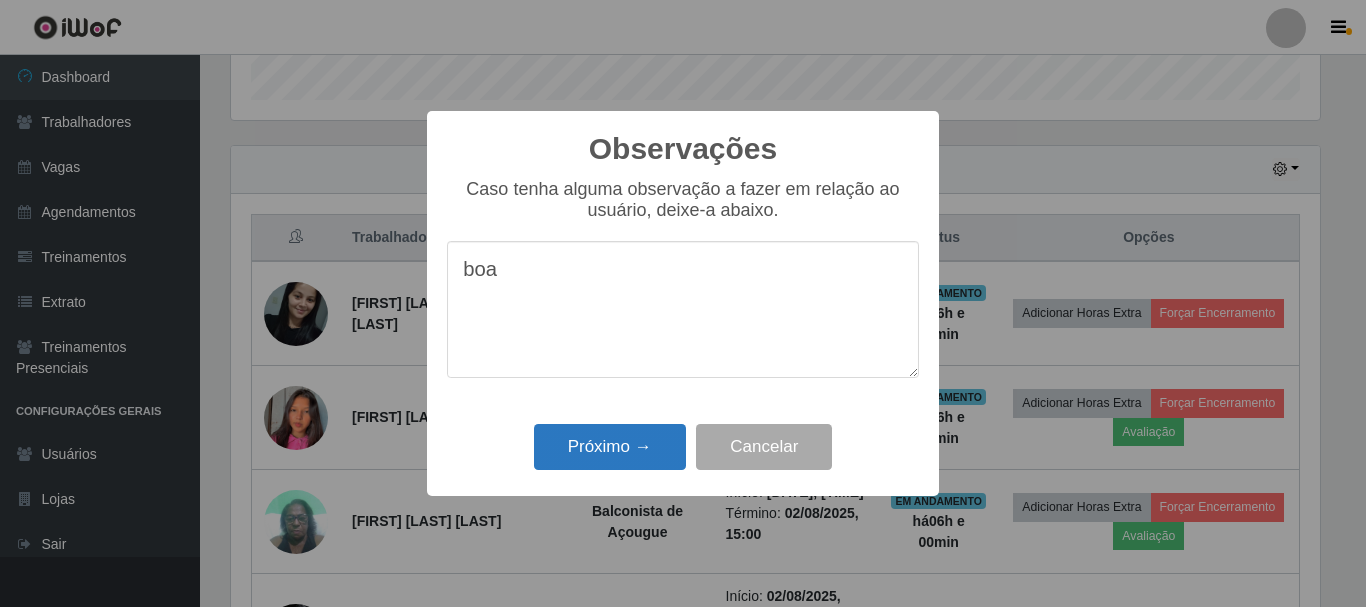 type on "boa" 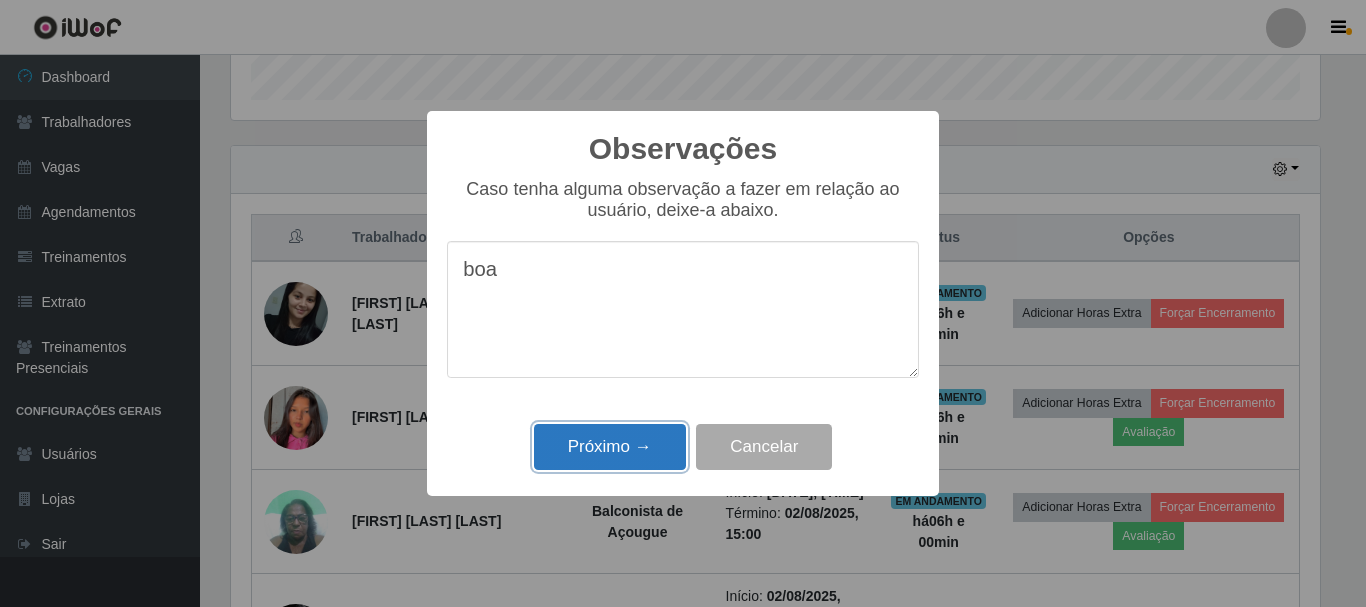 click on "Próximo →" at bounding box center [610, 447] 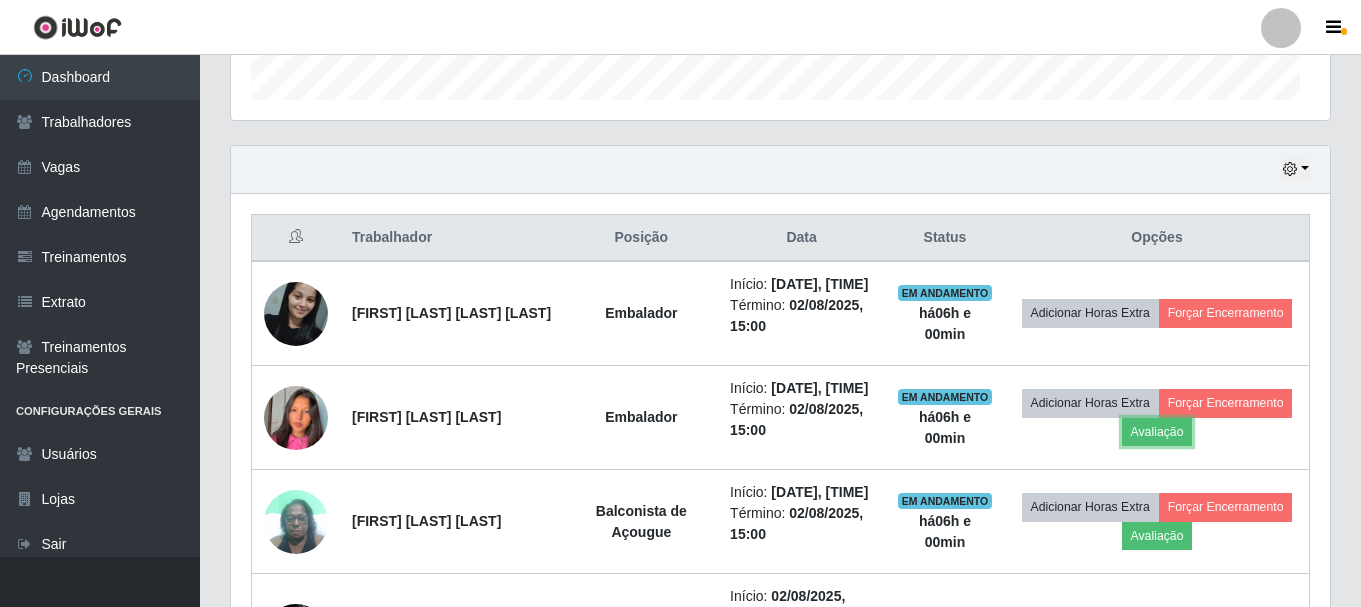 scroll, scrollTop: 999585, scrollLeft: 998901, axis: both 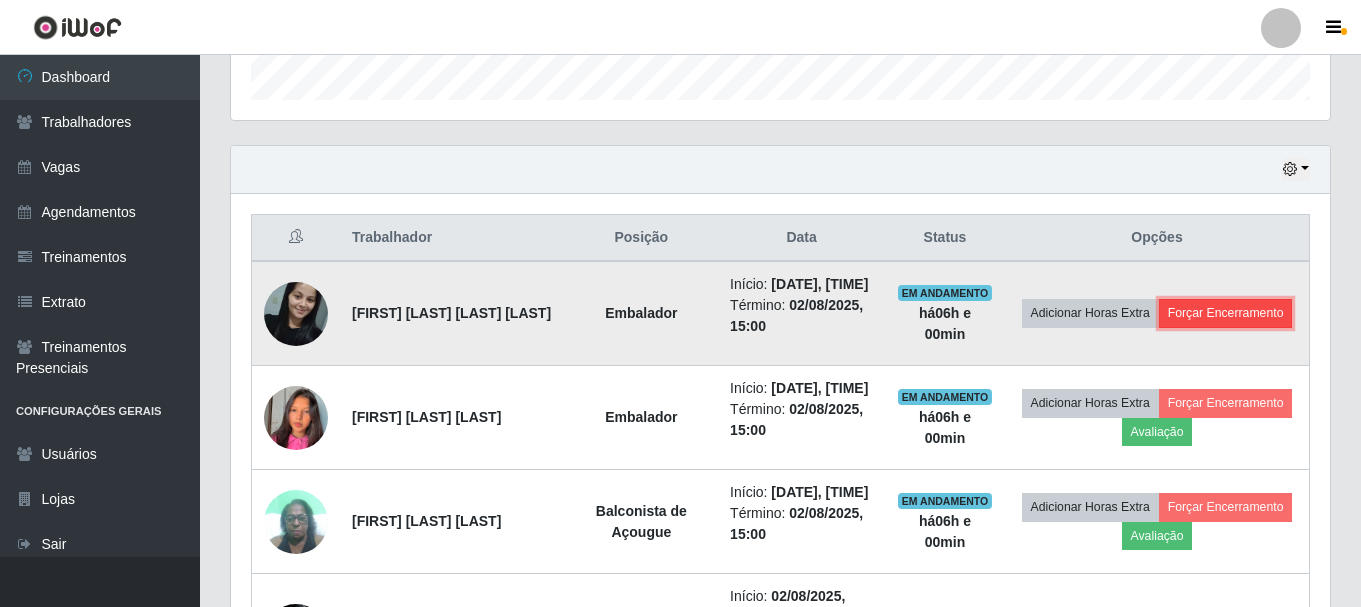 click on "Forçar Encerramento" at bounding box center (1226, 313) 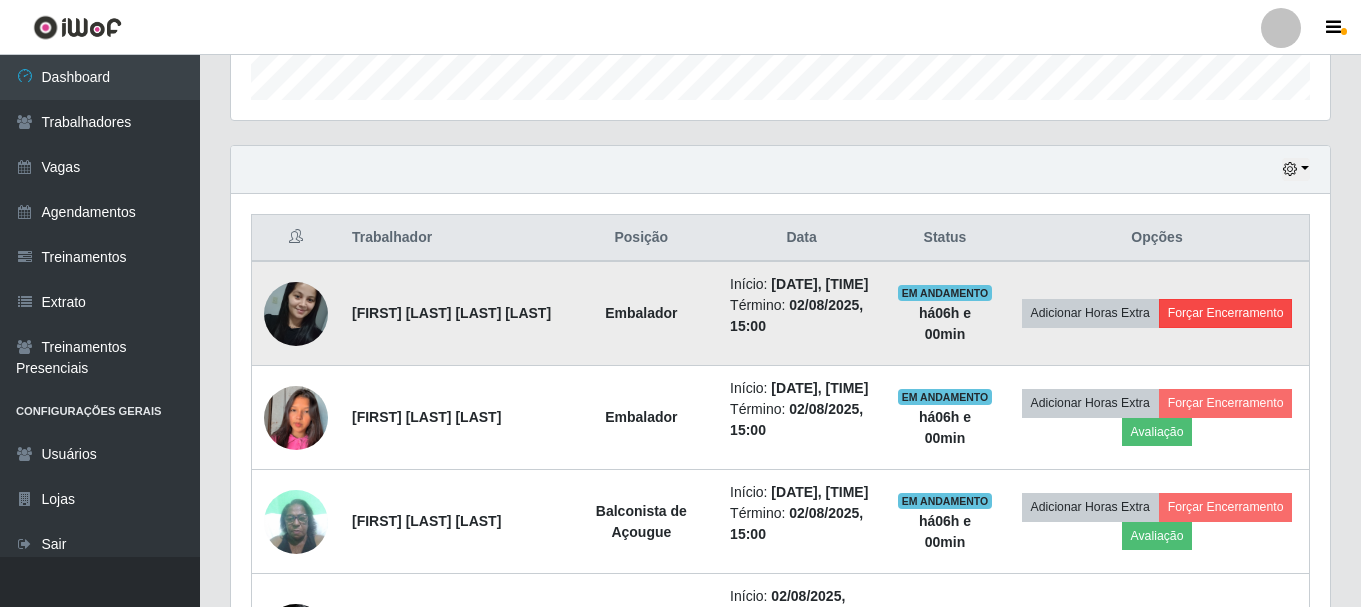 scroll, scrollTop: 999585, scrollLeft: 998911, axis: both 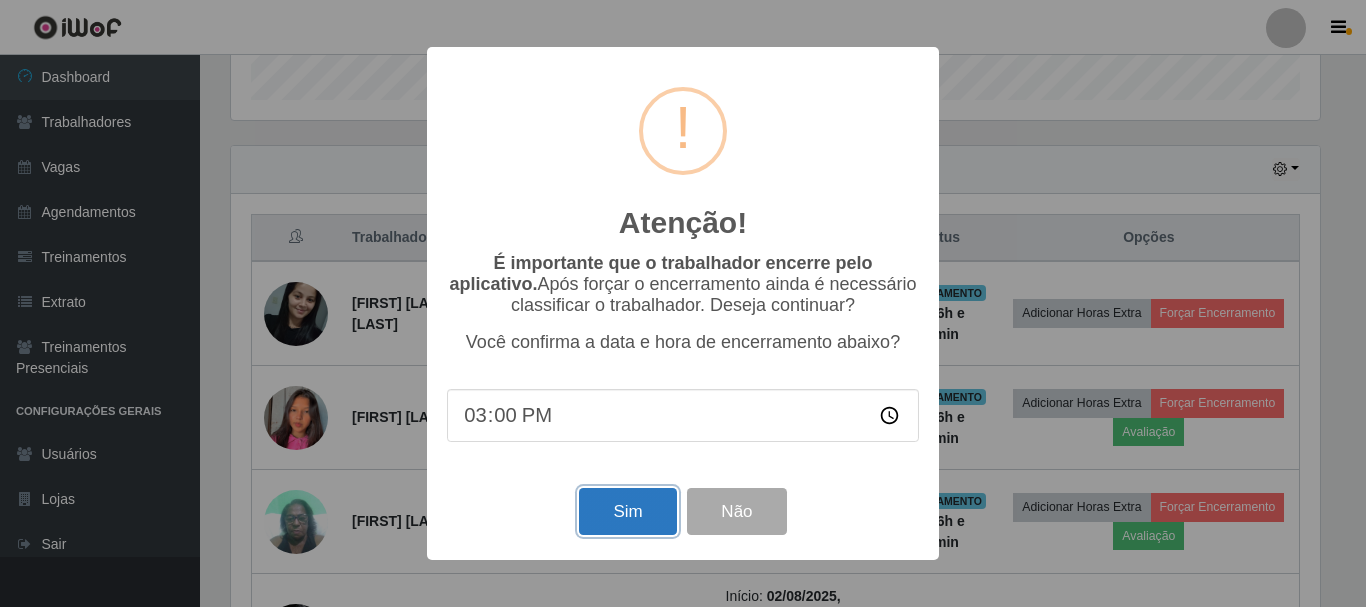 click on "Sim" at bounding box center [627, 511] 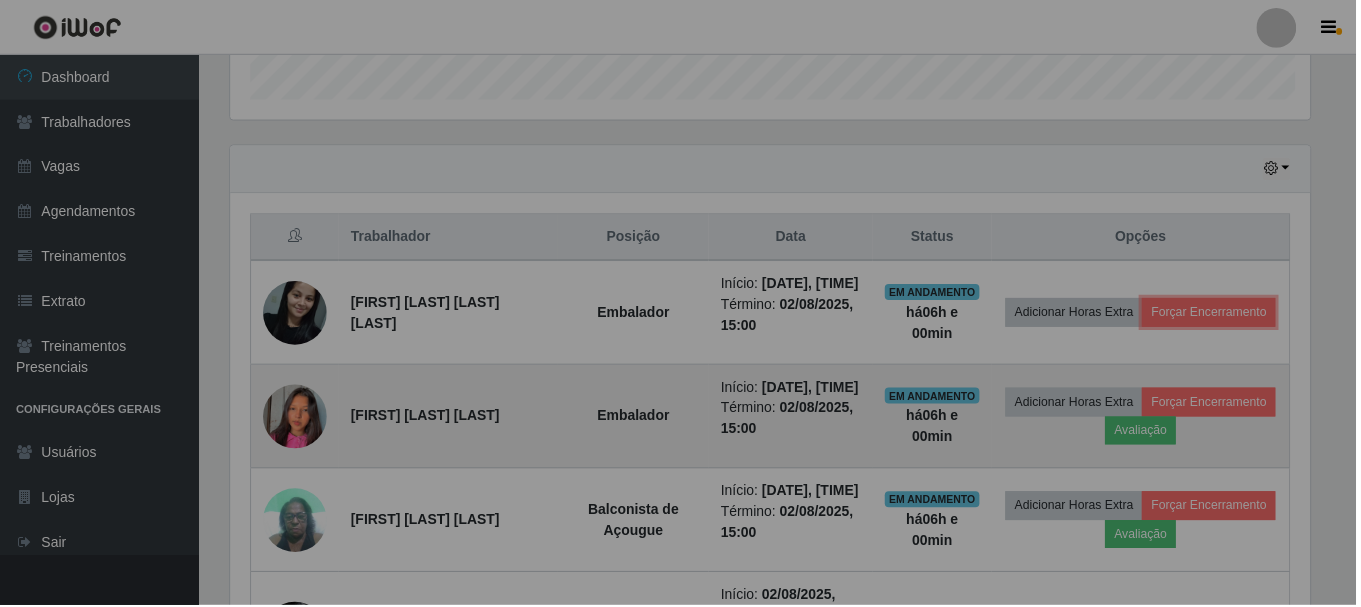 scroll, scrollTop: 999585, scrollLeft: 998901, axis: both 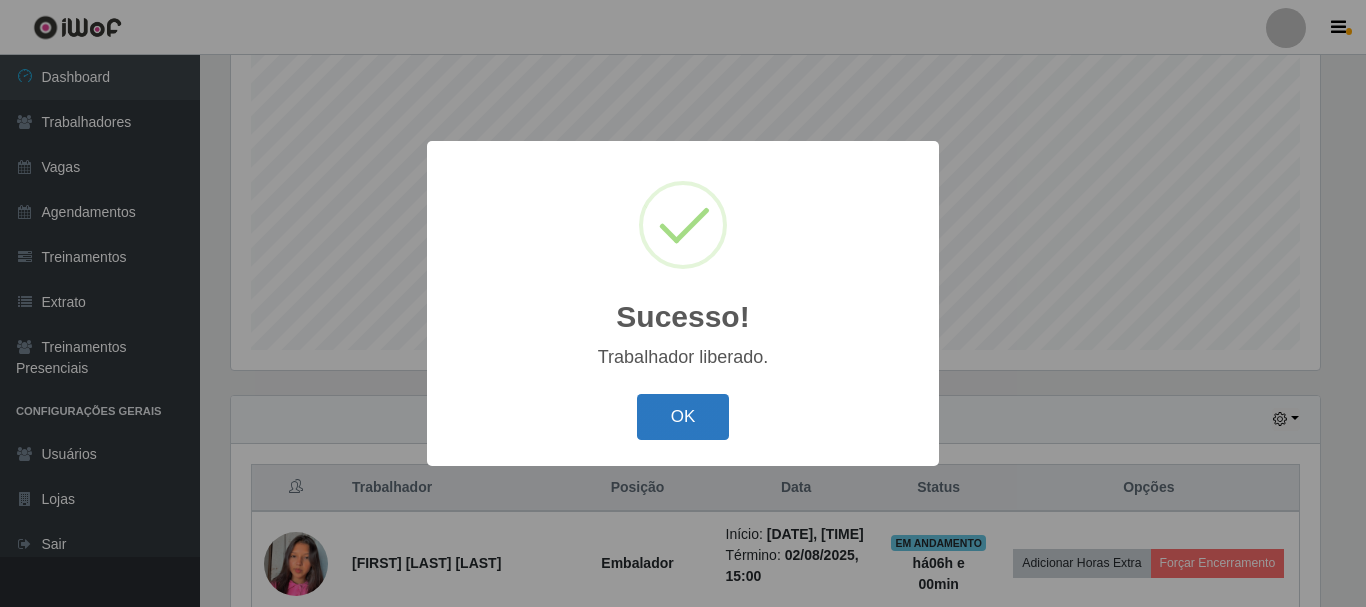 drag, startPoint x: 674, startPoint y: 412, endPoint x: 716, endPoint y: 414, distance: 42.047592 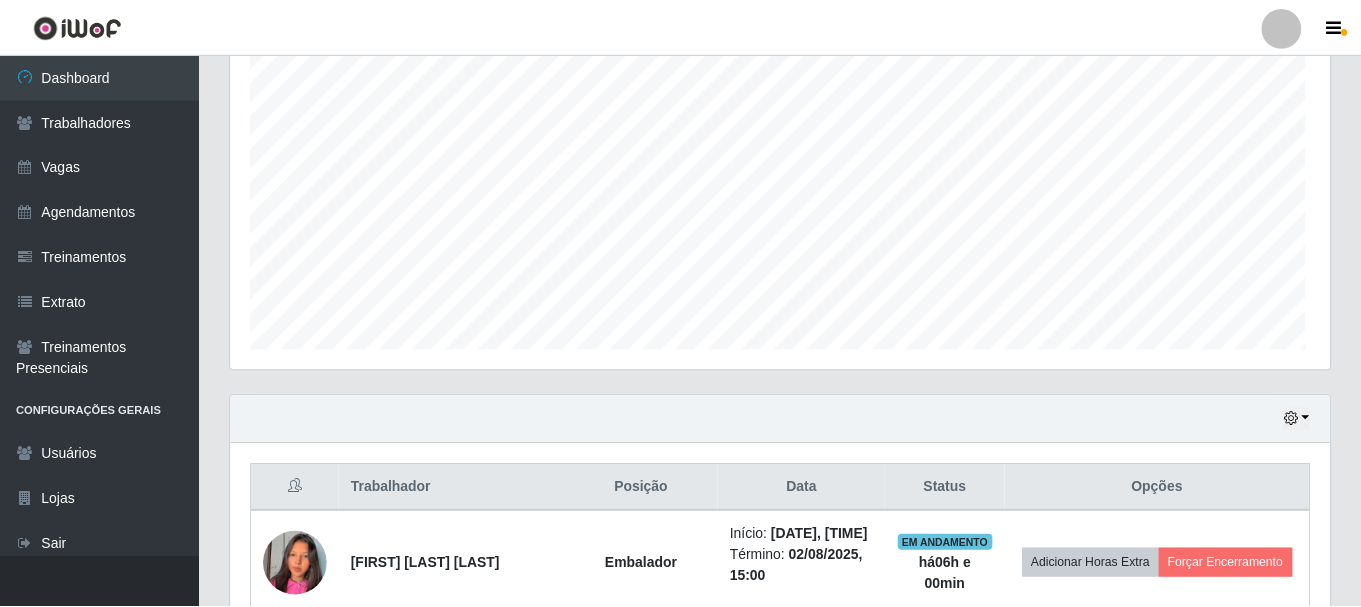 scroll, scrollTop: 999585, scrollLeft: 998901, axis: both 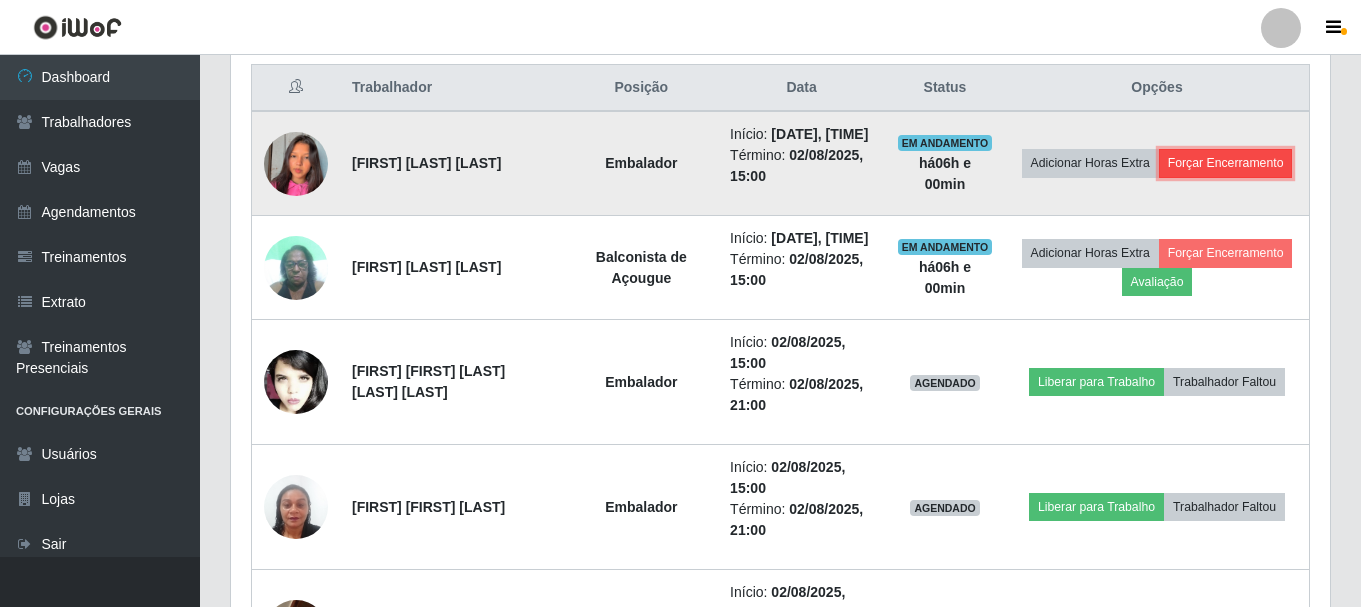 click on "Forçar Encerramento" at bounding box center (1226, 163) 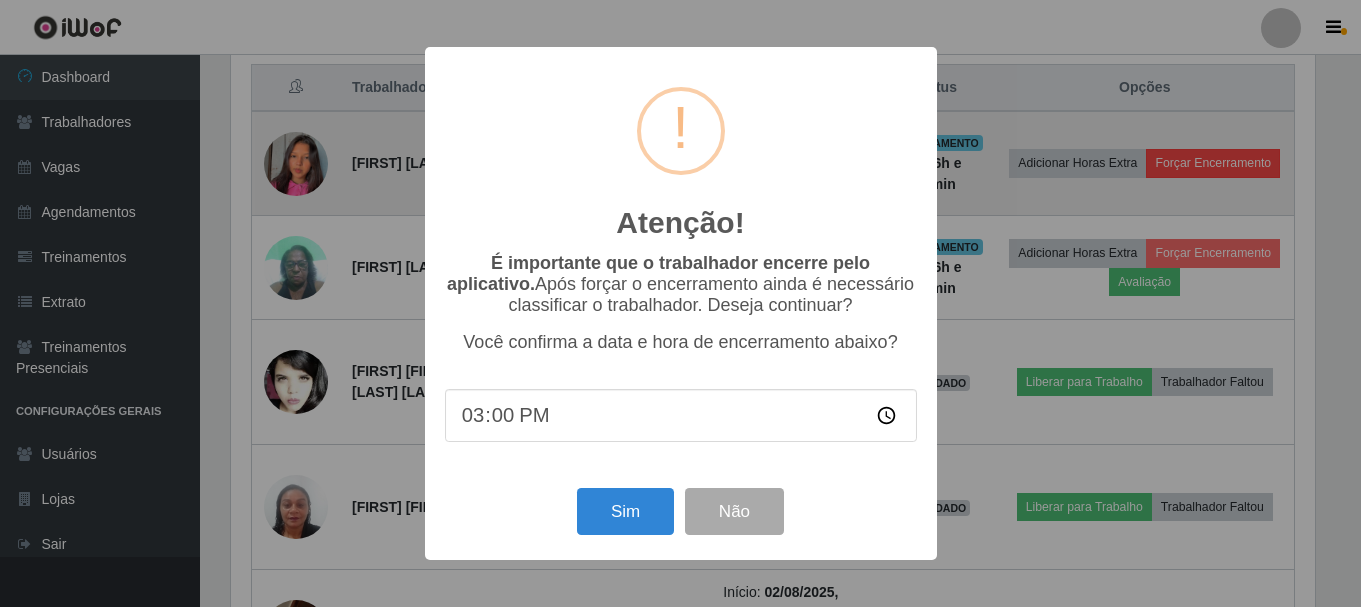 scroll, scrollTop: 999585, scrollLeft: 998911, axis: both 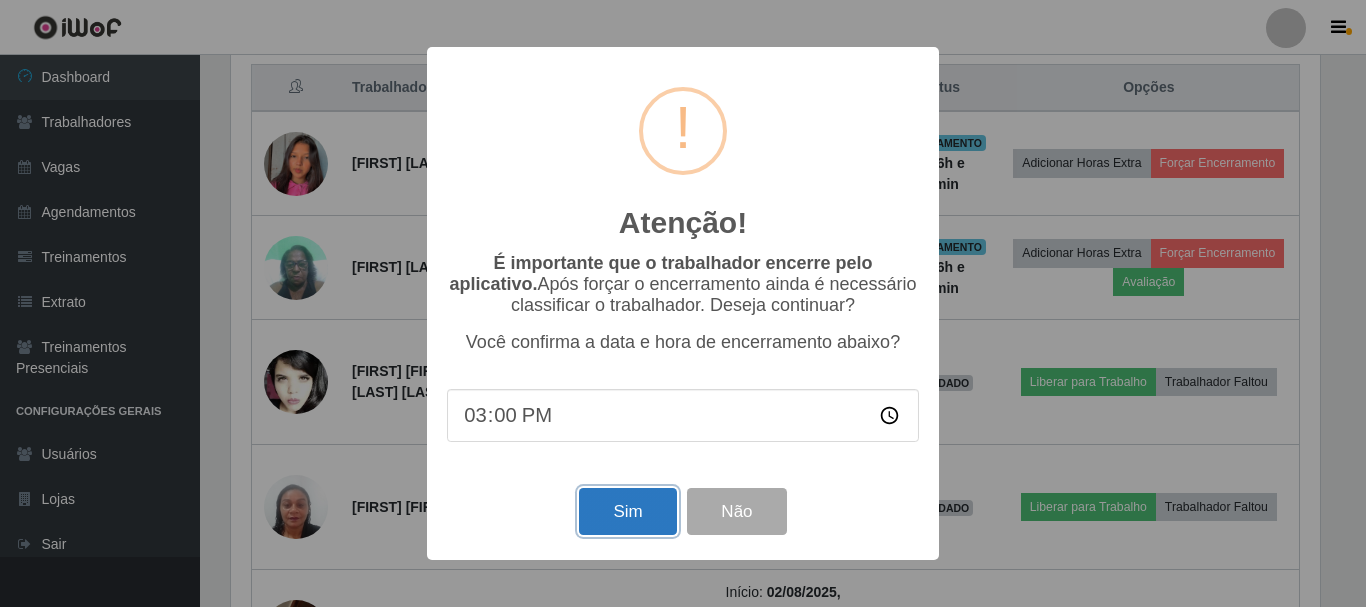 click on "Sim" at bounding box center (627, 511) 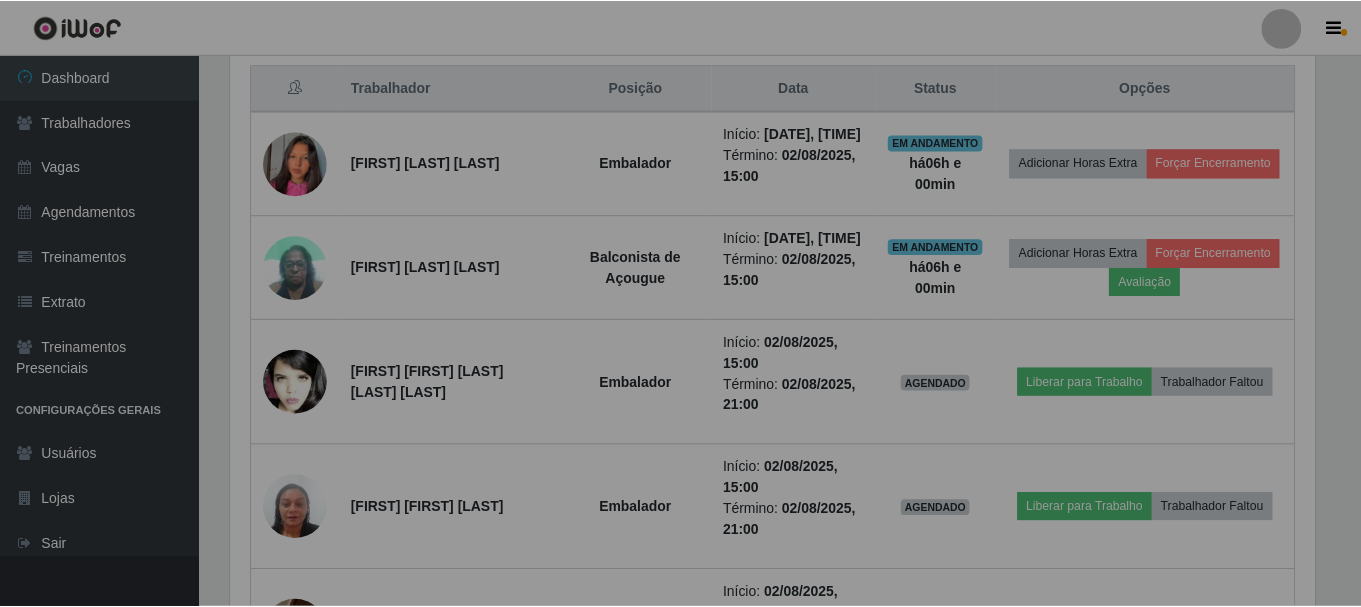 scroll 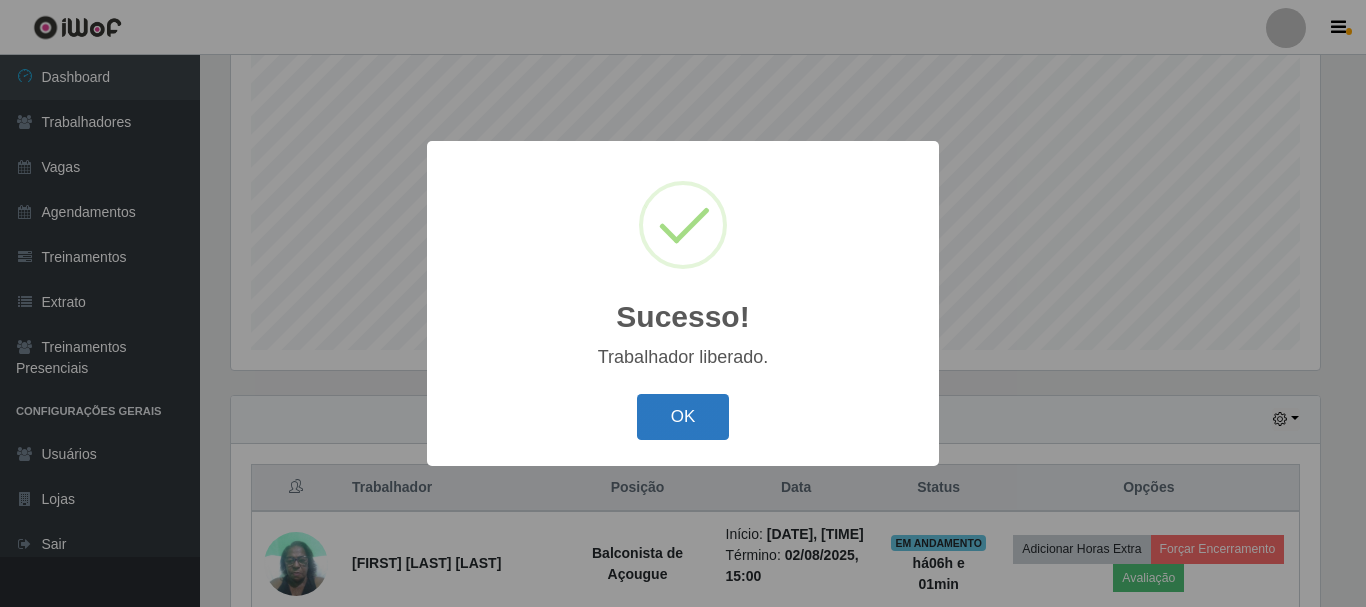 click on "OK" at bounding box center [683, 417] 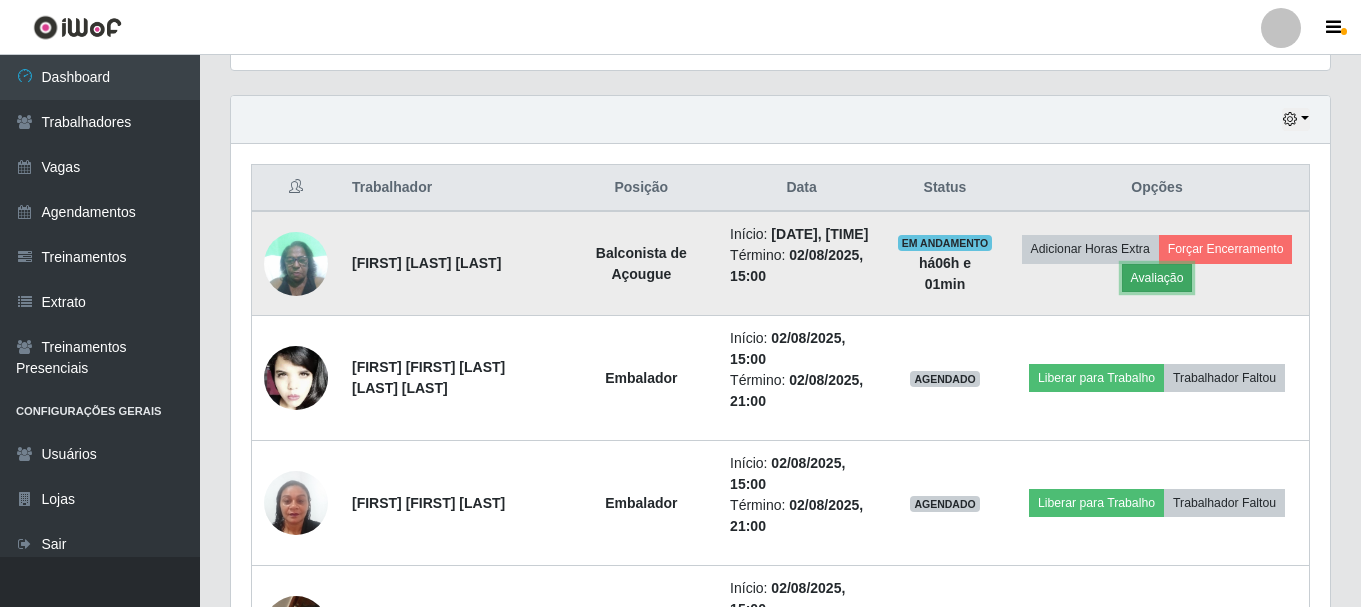 click on "Avaliação" at bounding box center (1157, 278) 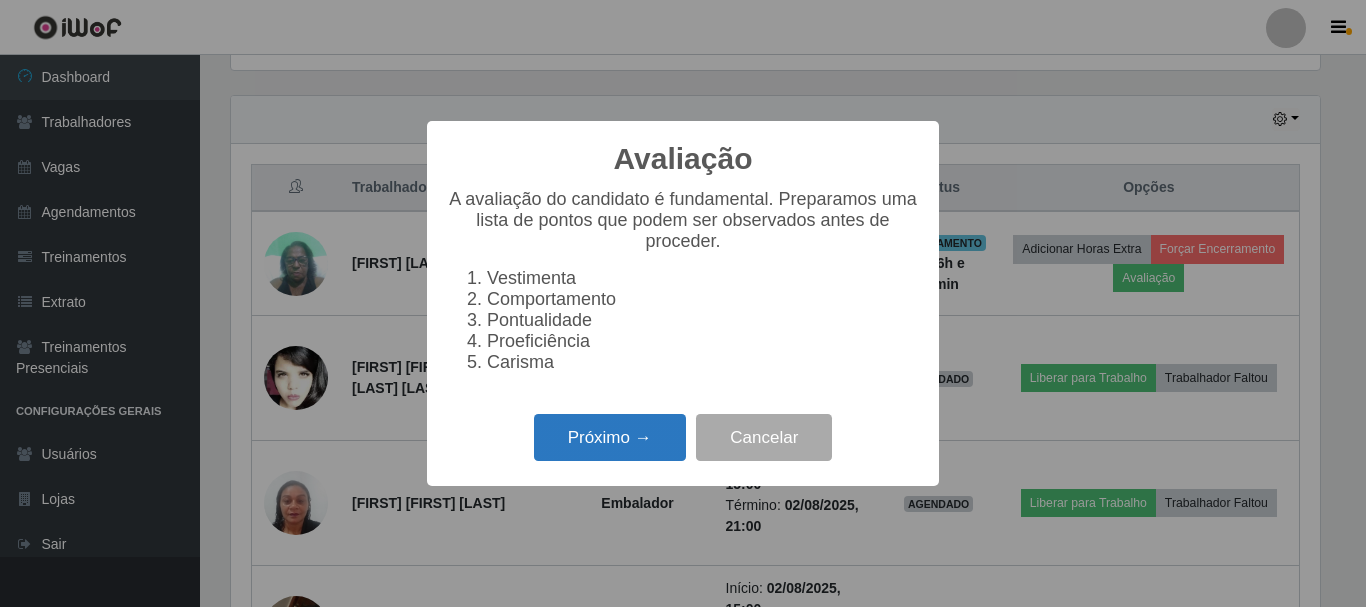 click on "Próximo →" at bounding box center (610, 437) 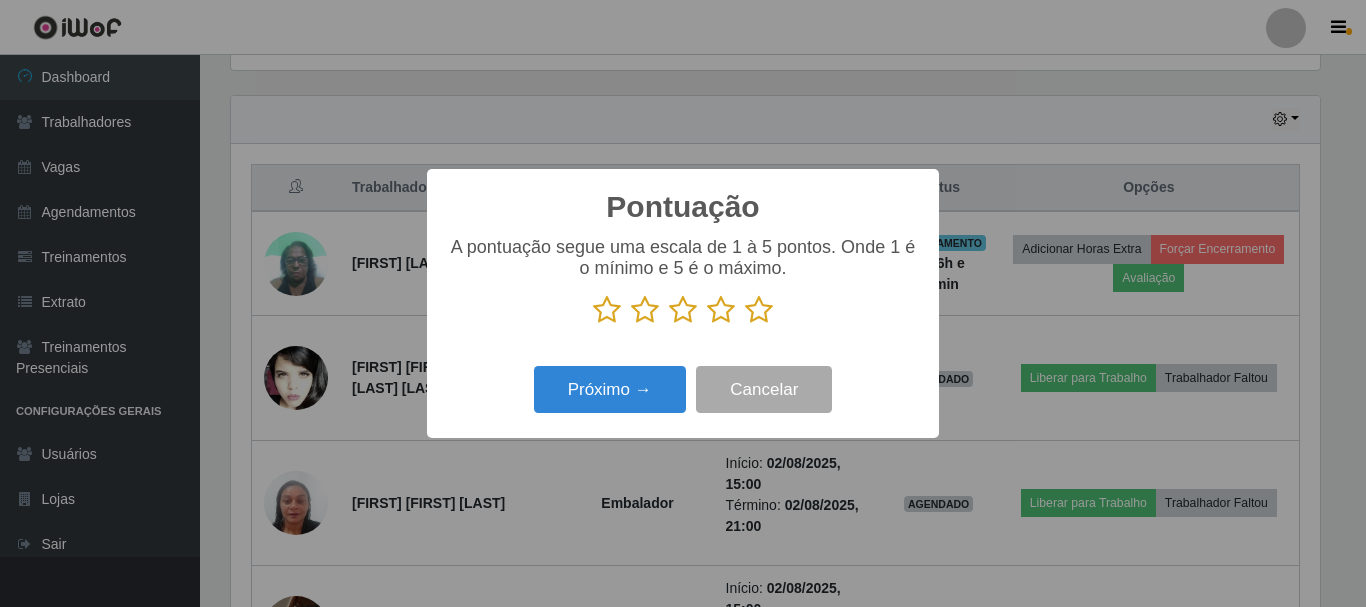 click at bounding box center (759, 310) 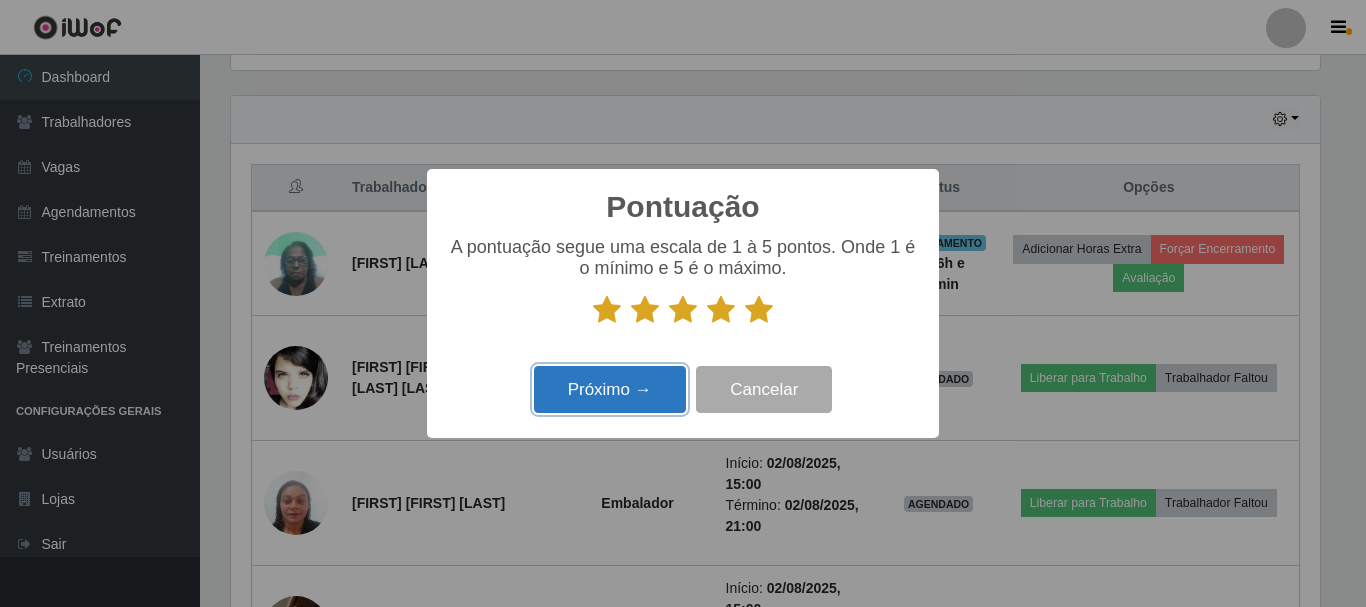click on "Próximo →" at bounding box center [610, 389] 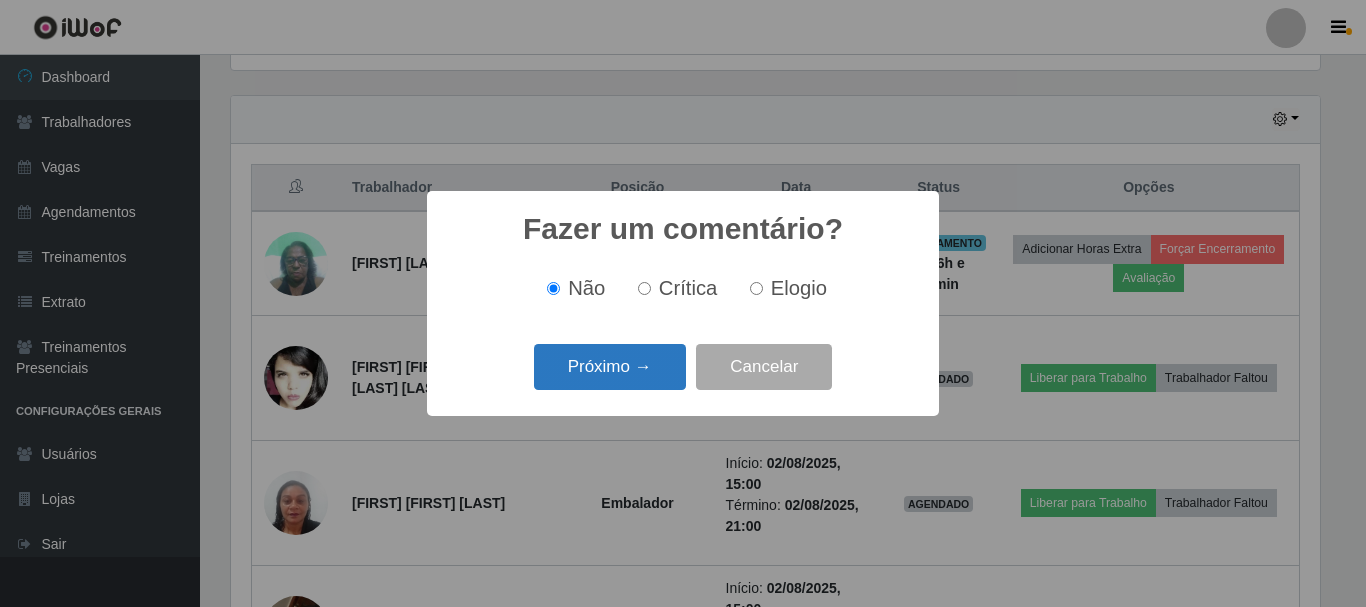 click on "Próximo →" at bounding box center (610, 367) 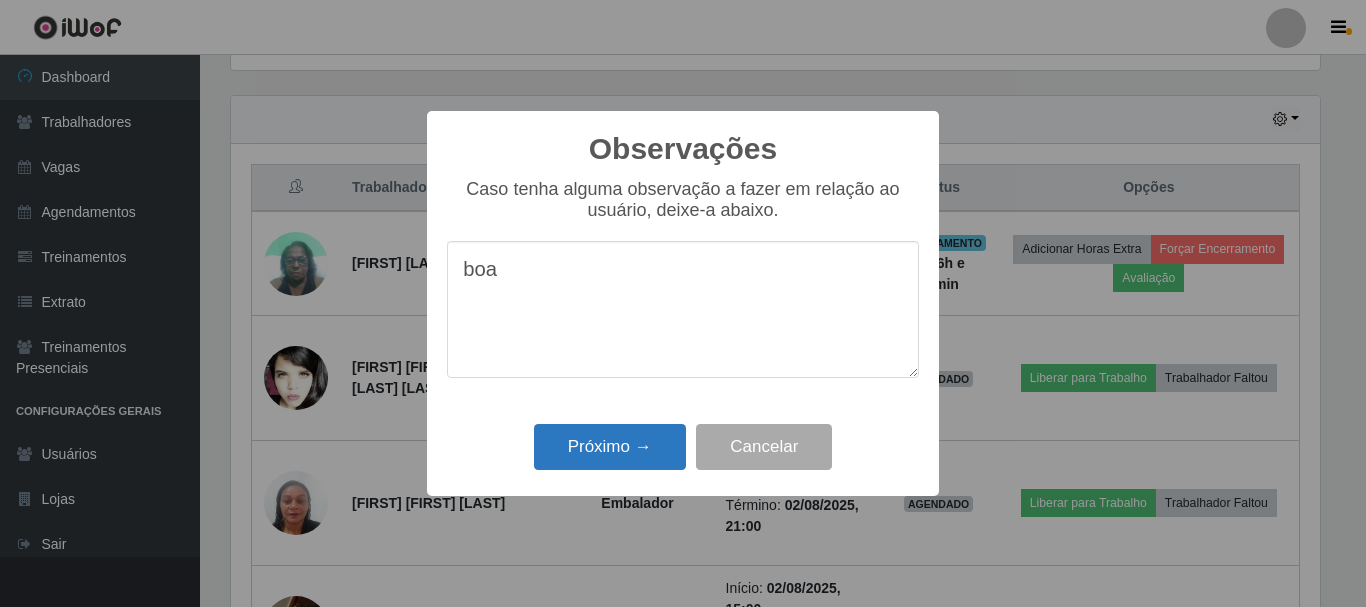 type on "boa" 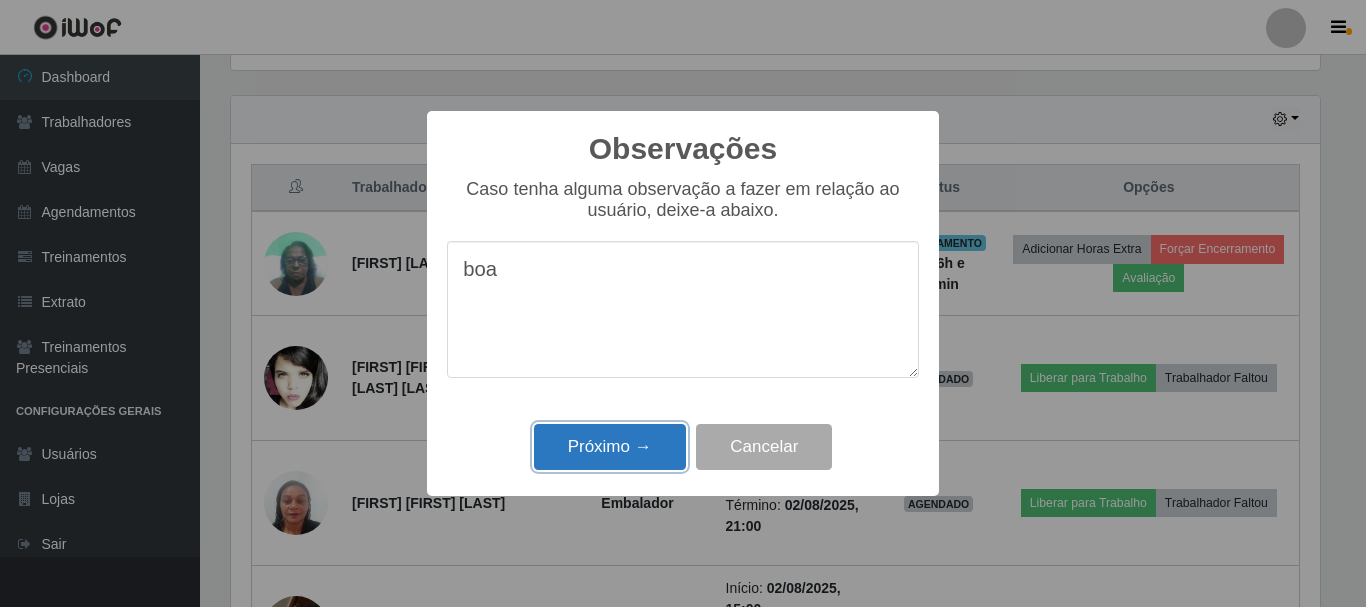 click on "Próximo →" at bounding box center [610, 447] 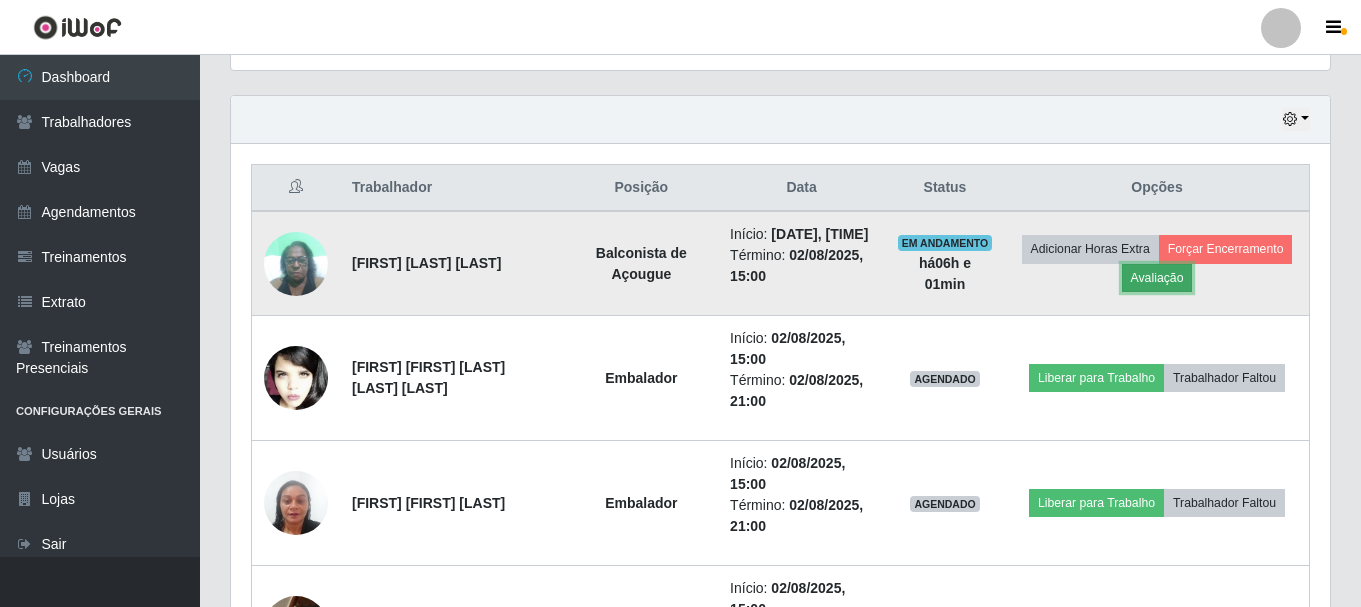 click on "Avaliação" at bounding box center [1157, 278] 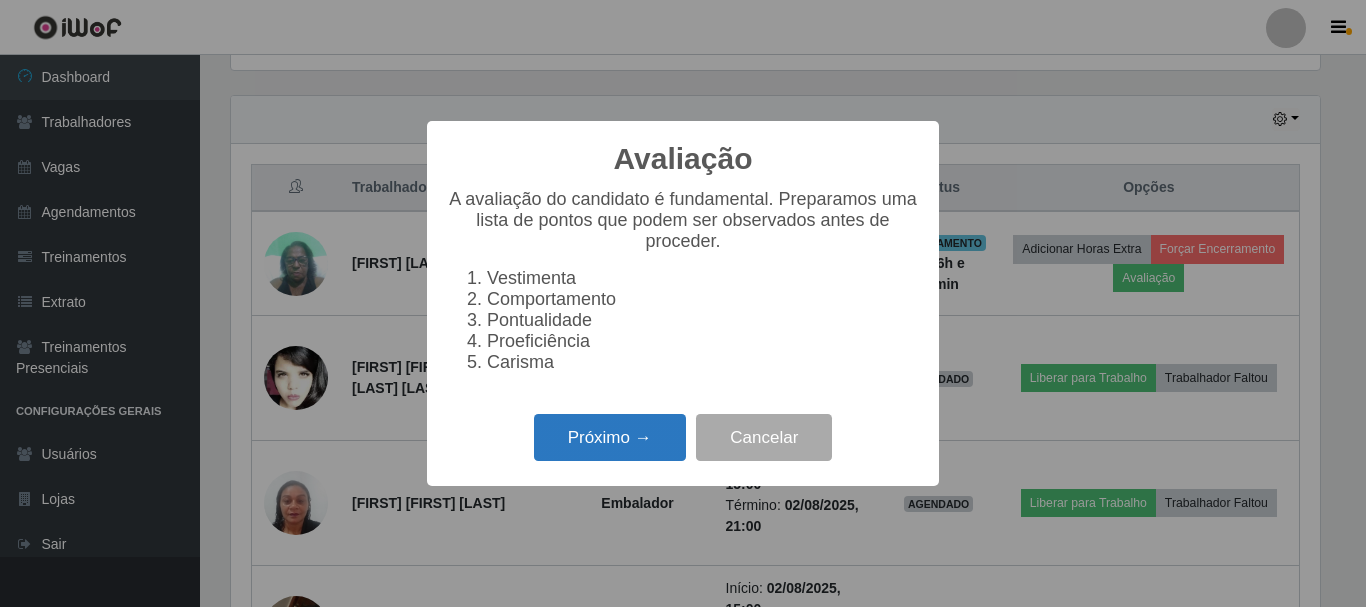 click on "Próximo →" at bounding box center [610, 437] 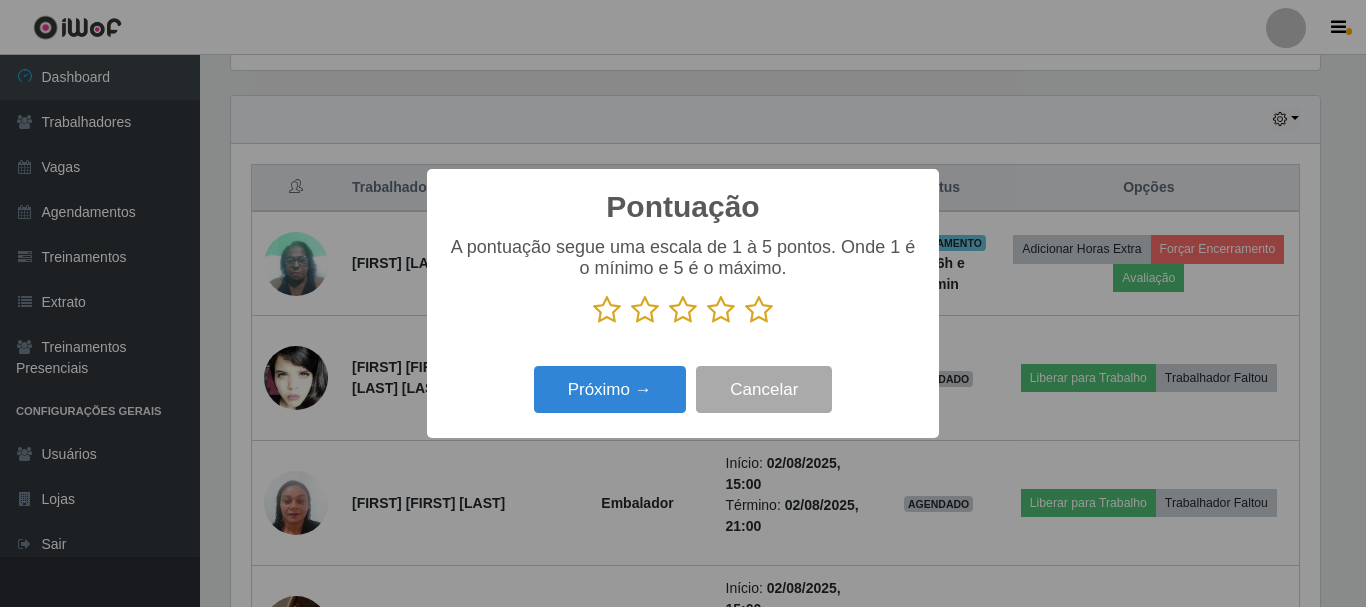 click at bounding box center [759, 310] 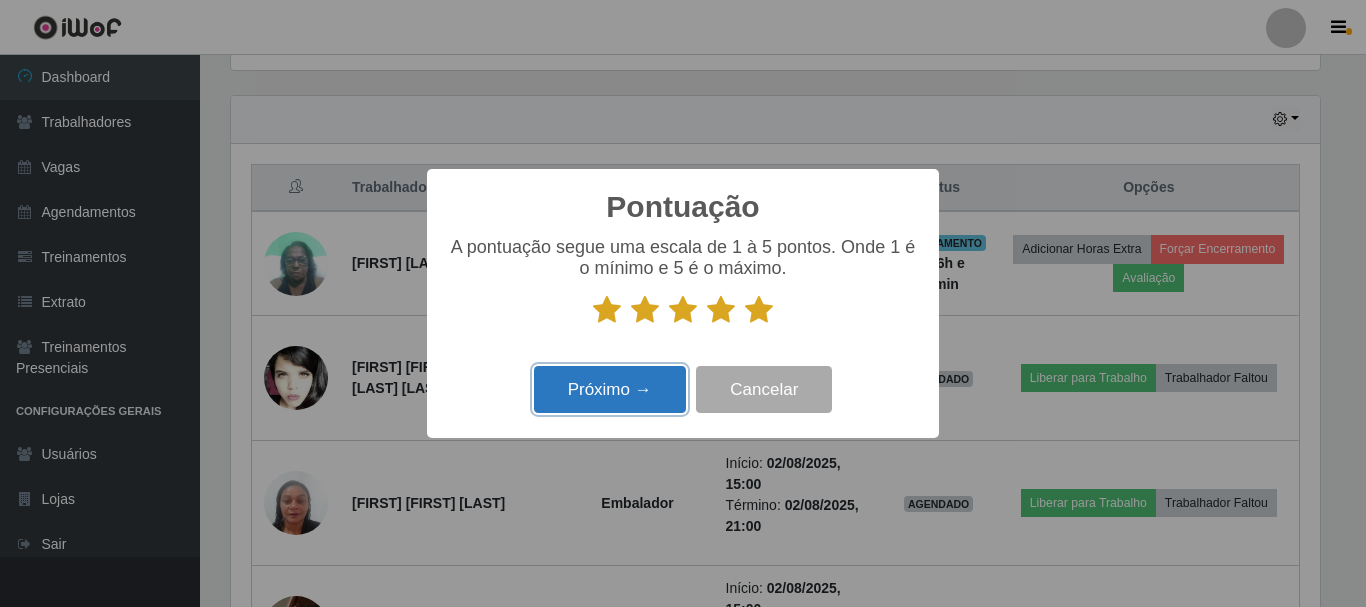 click on "Próximo →" at bounding box center [610, 389] 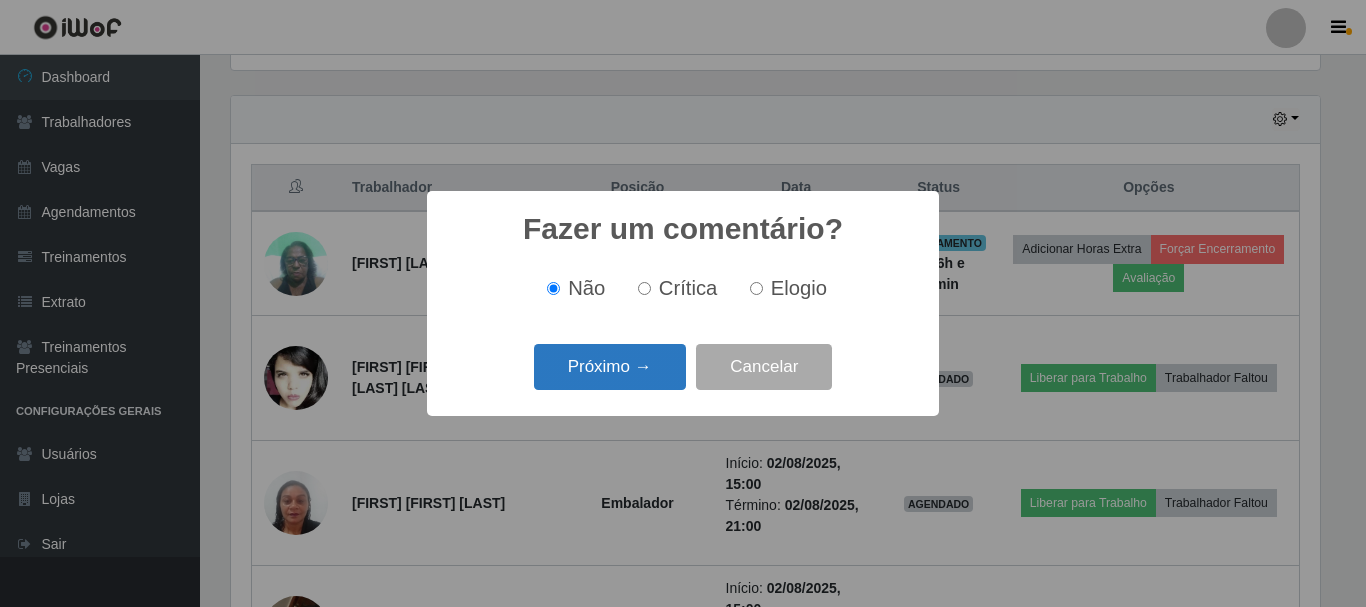 click on "Próximo →" at bounding box center [610, 367] 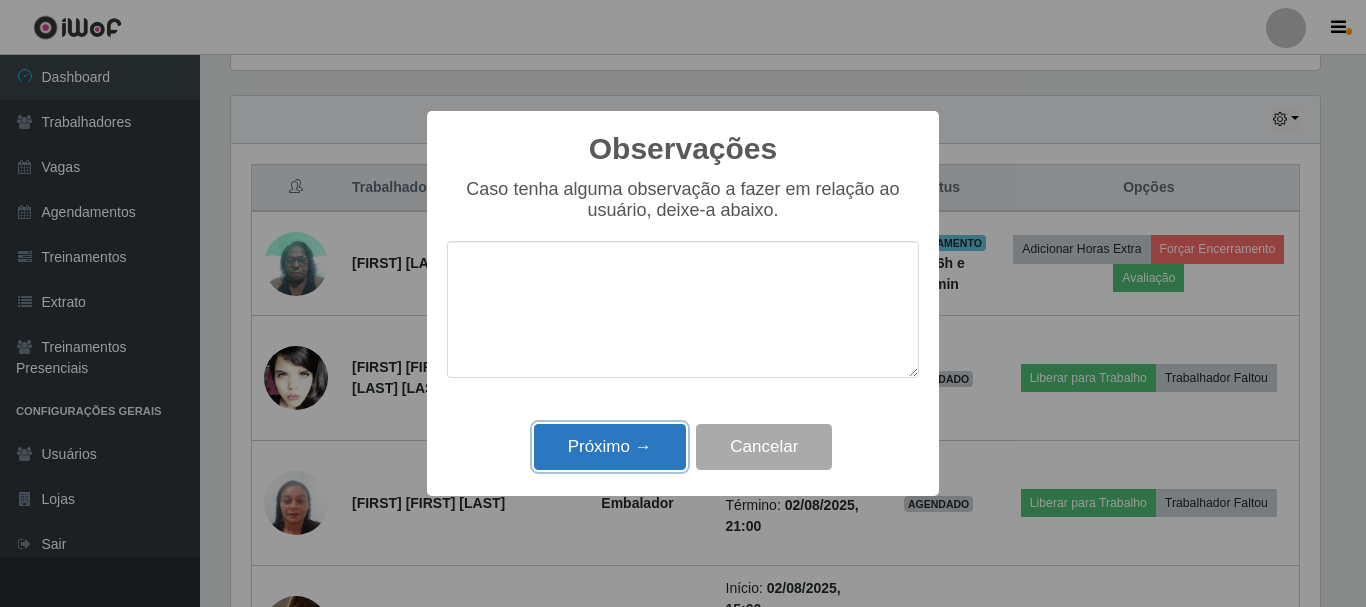 click on "Próximo →" at bounding box center (610, 447) 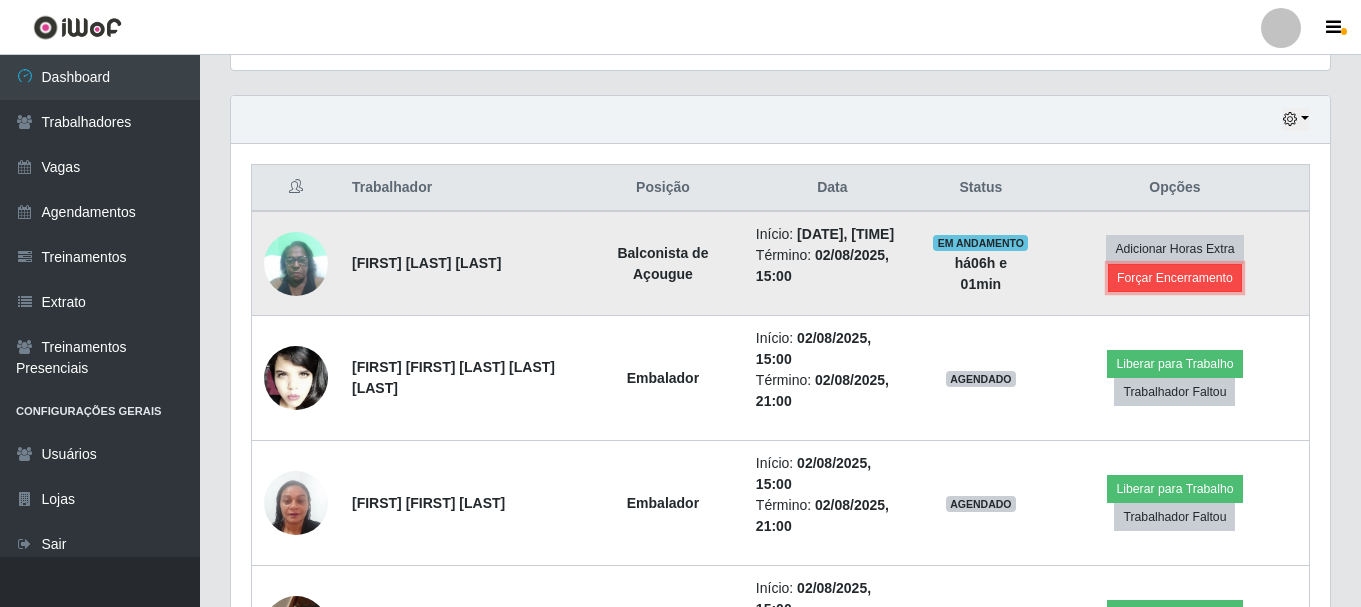 click on "Forçar Encerramento" at bounding box center [1175, 278] 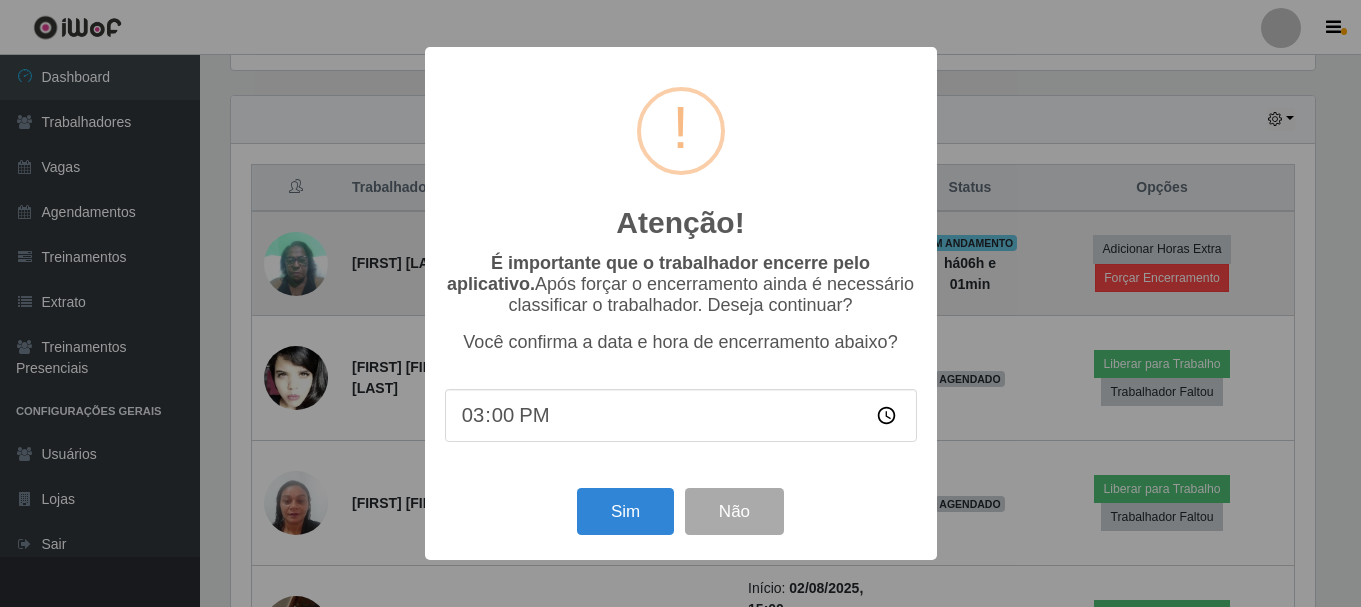 scroll, scrollTop: 999585, scrollLeft: 998911, axis: both 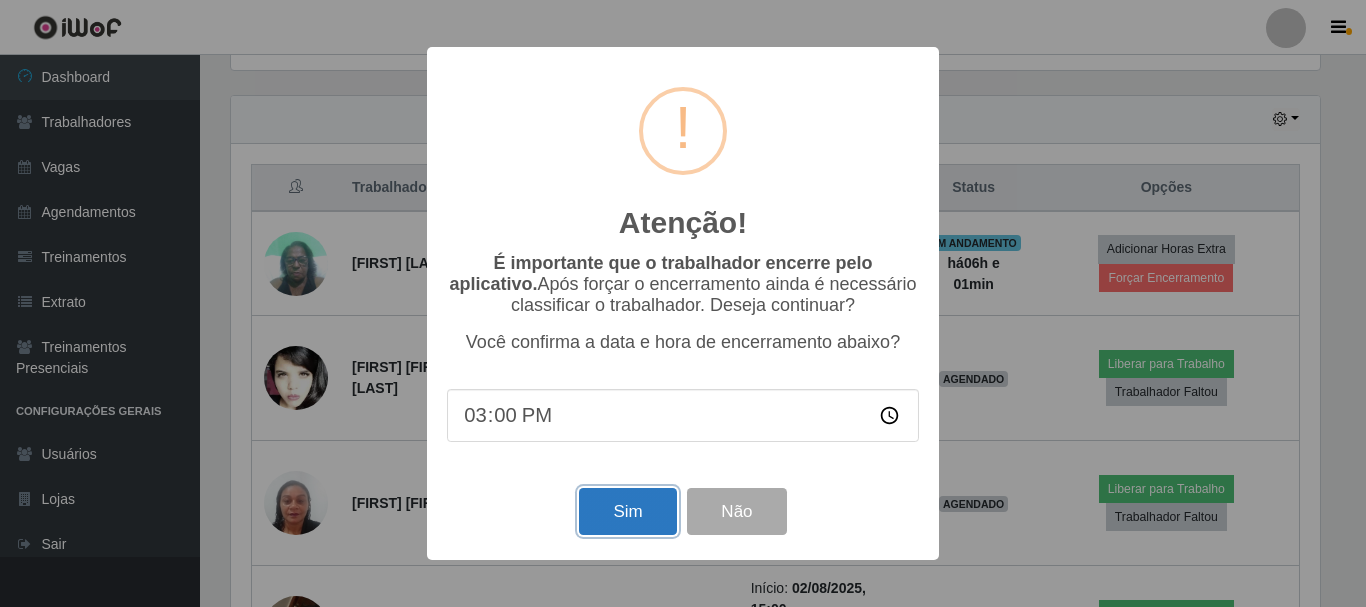 click on "Sim" at bounding box center [627, 511] 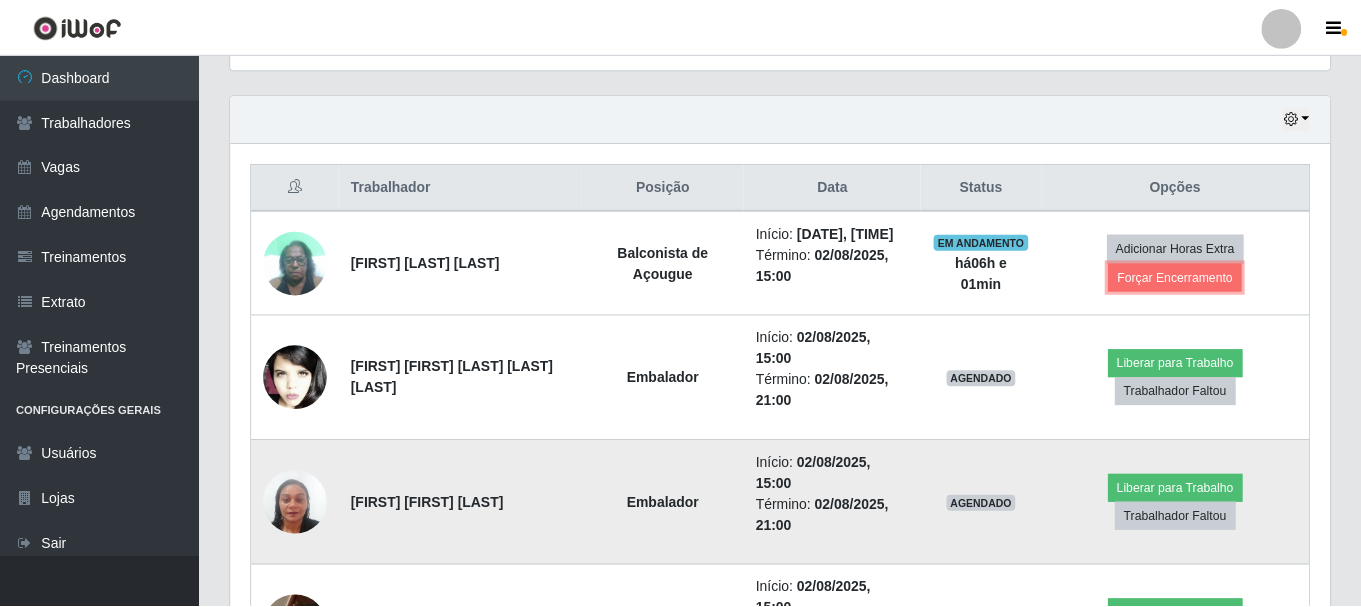 scroll, scrollTop: 999585, scrollLeft: 998901, axis: both 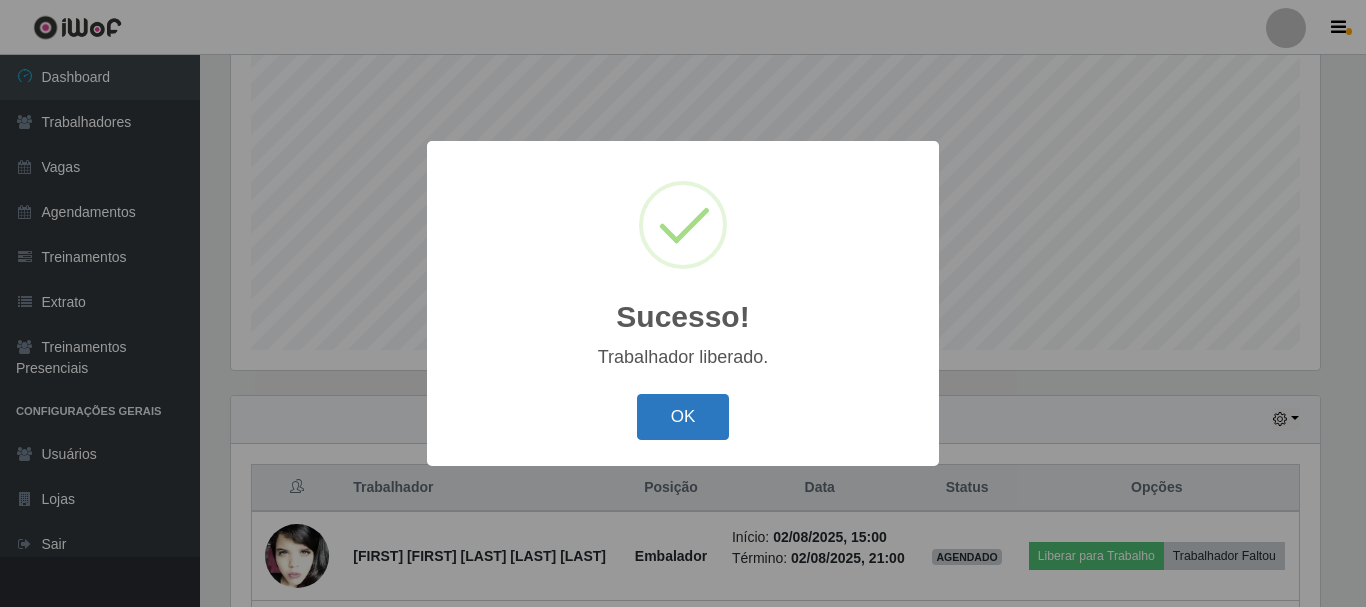 click on "OK" at bounding box center [683, 417] 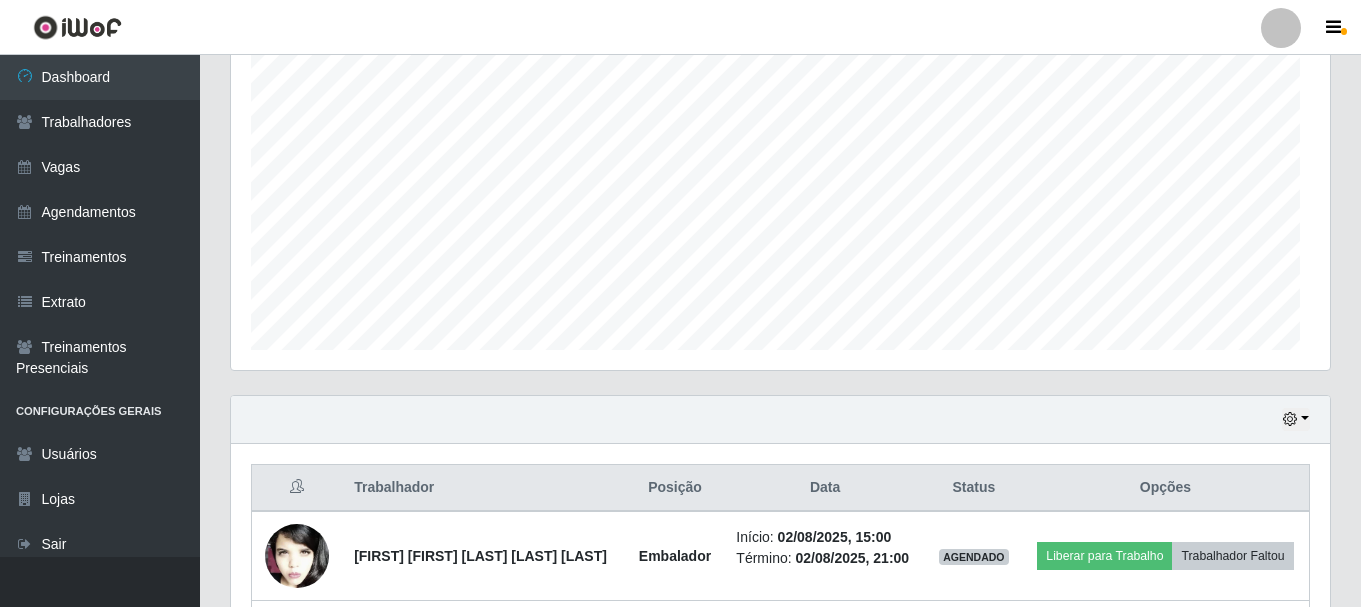 scroll, scrollTop: 999585, scrollLeft: 998901, axis: both 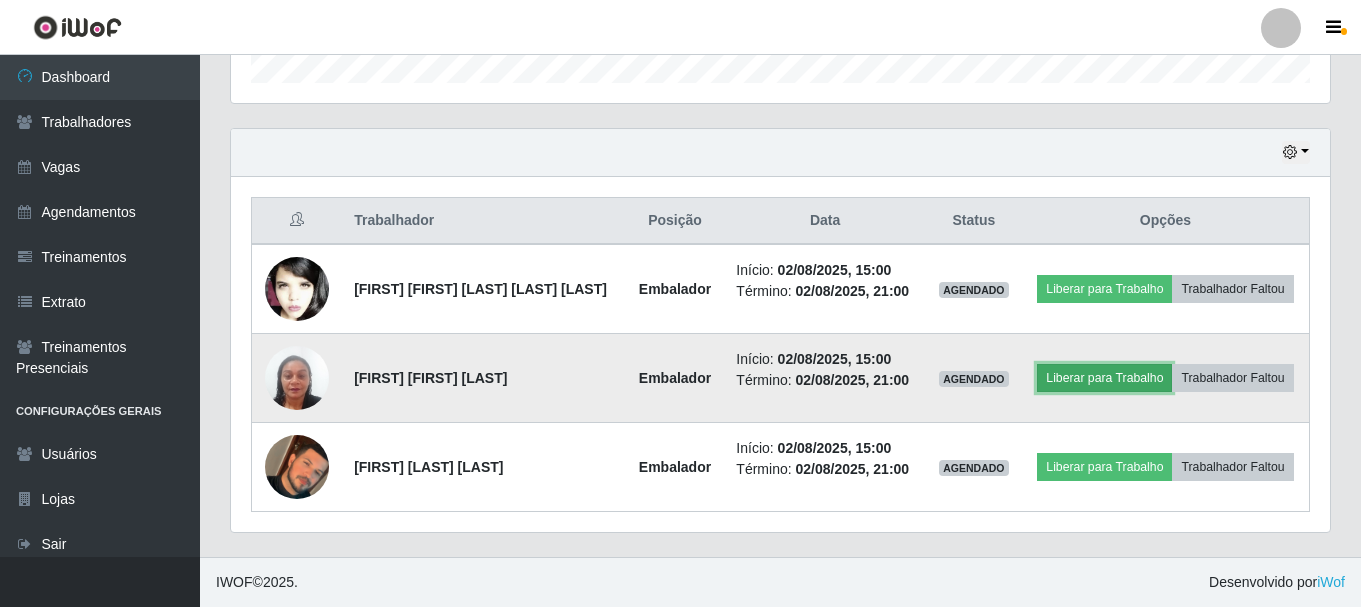 click on "Liberar para Trabalho" at bounding box center [1104, 378] 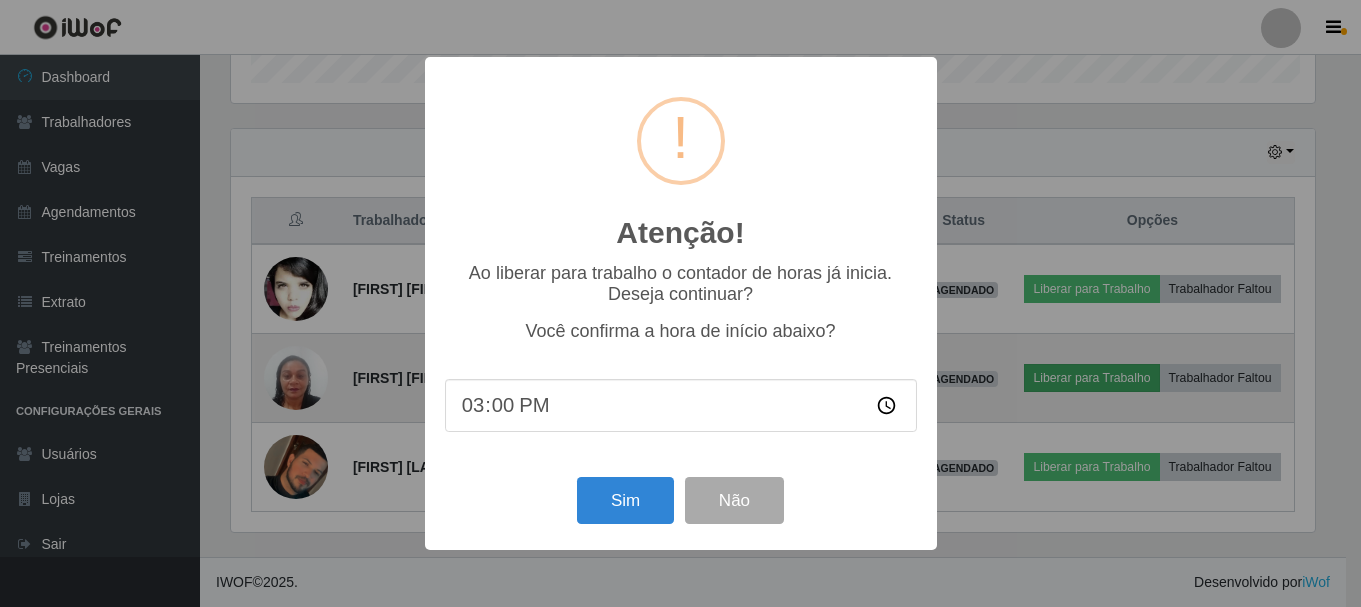 scroll, scrollTop: 999585, scrollLeft: 998911, axis: both 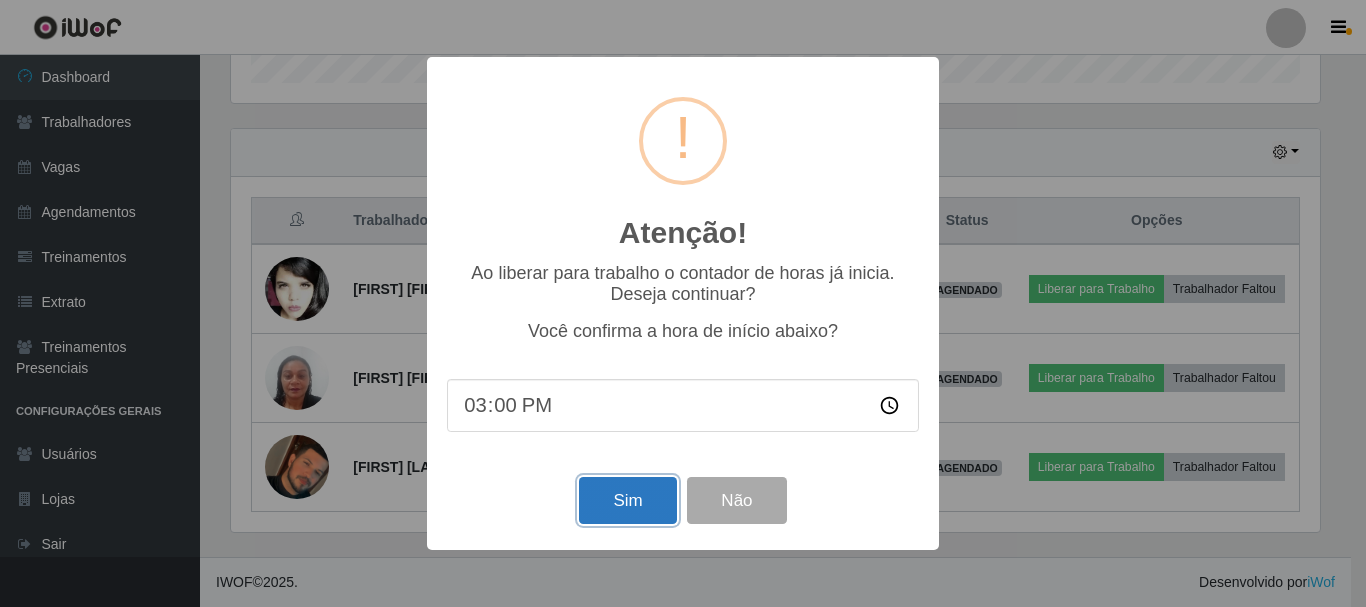 click on "Sim" at bounding box center [627, 500] 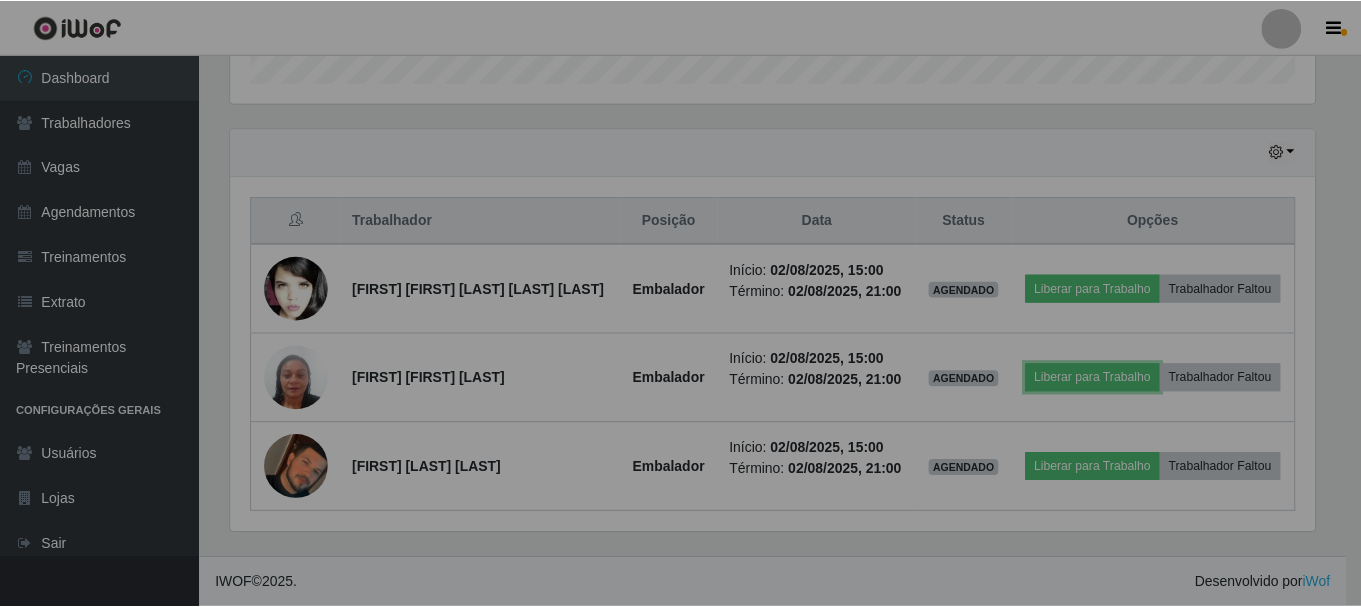 scroll, scrollTop: 999585, scrollLeft: 998901, axis: both 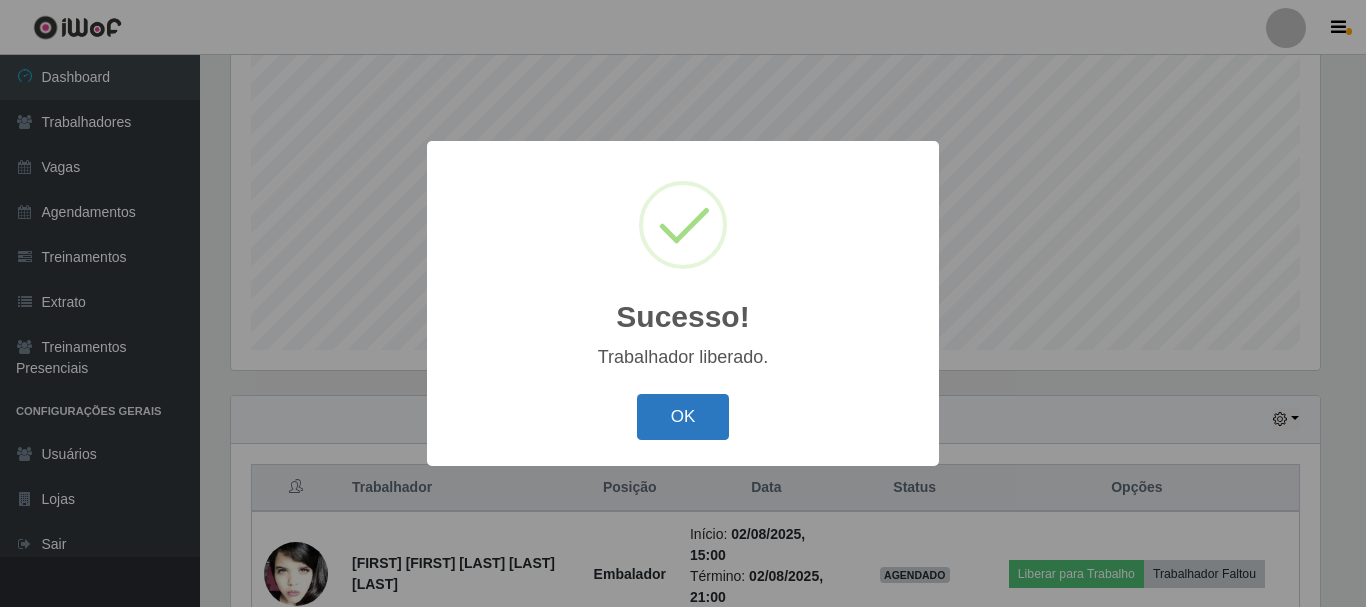 click on "OK" at bounding box center [683, 417] 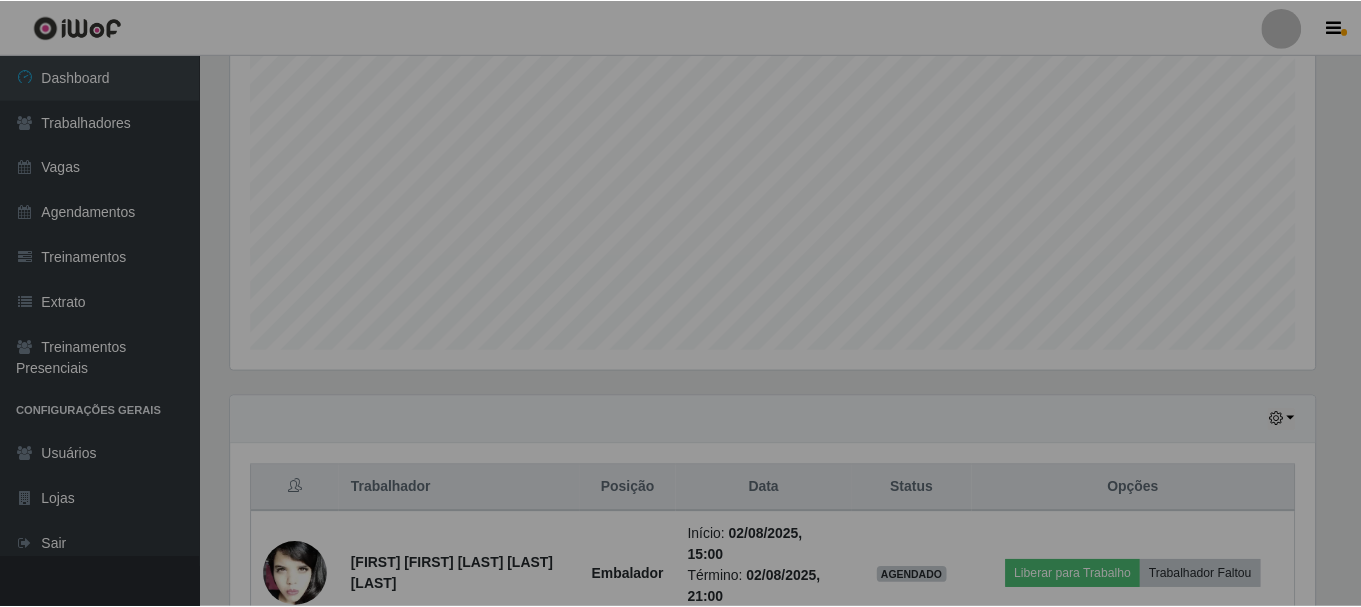 scroll, scrollTop: 999585, scrollLeft: 998901, axis: both 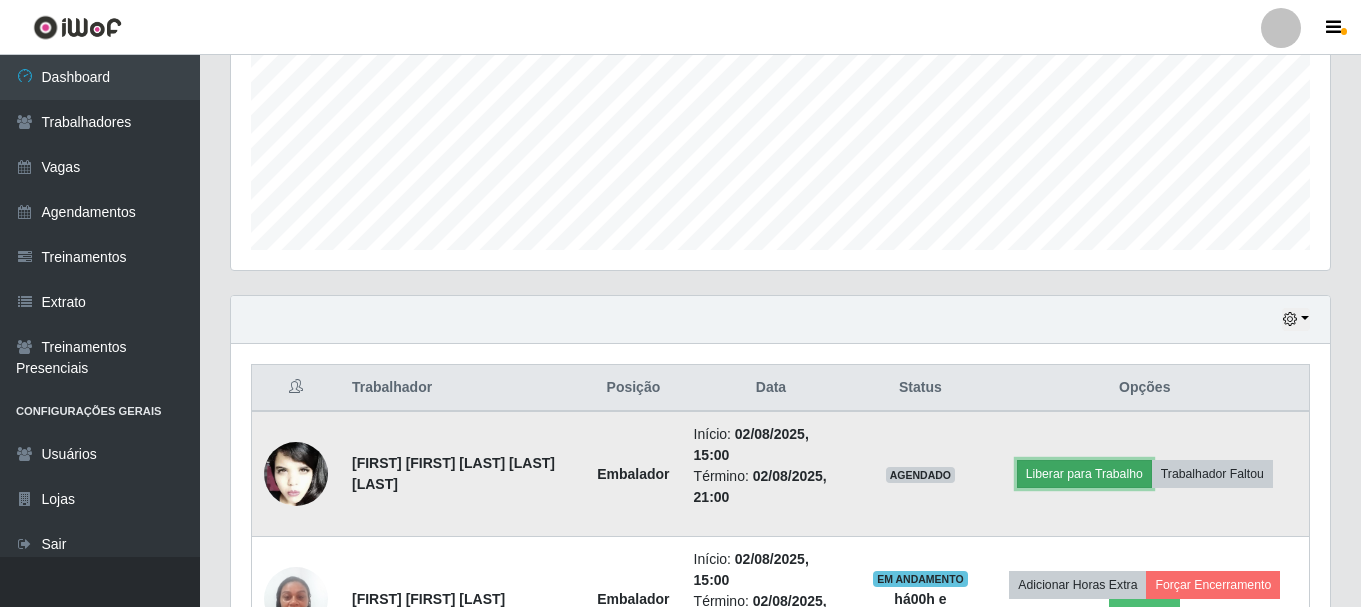click on "Liberar para Trabalho" at bounding box center (1084, 474) 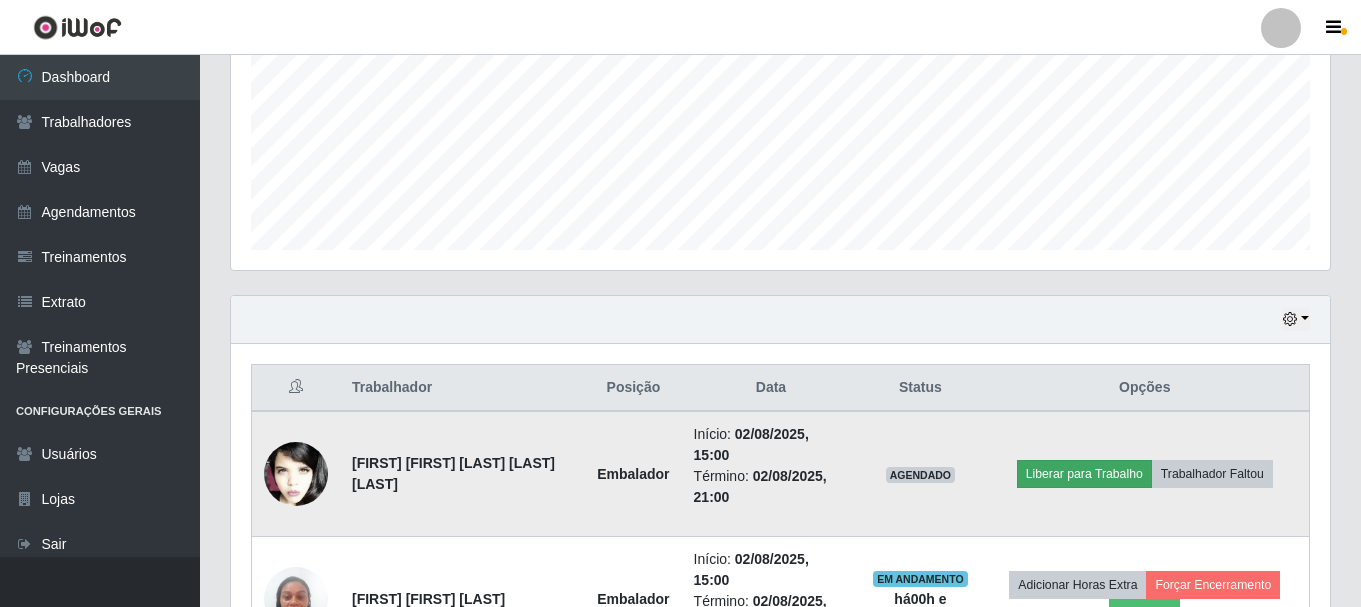 scroll, scrollTop: 999585, scrollLeft: 998911, axis: both 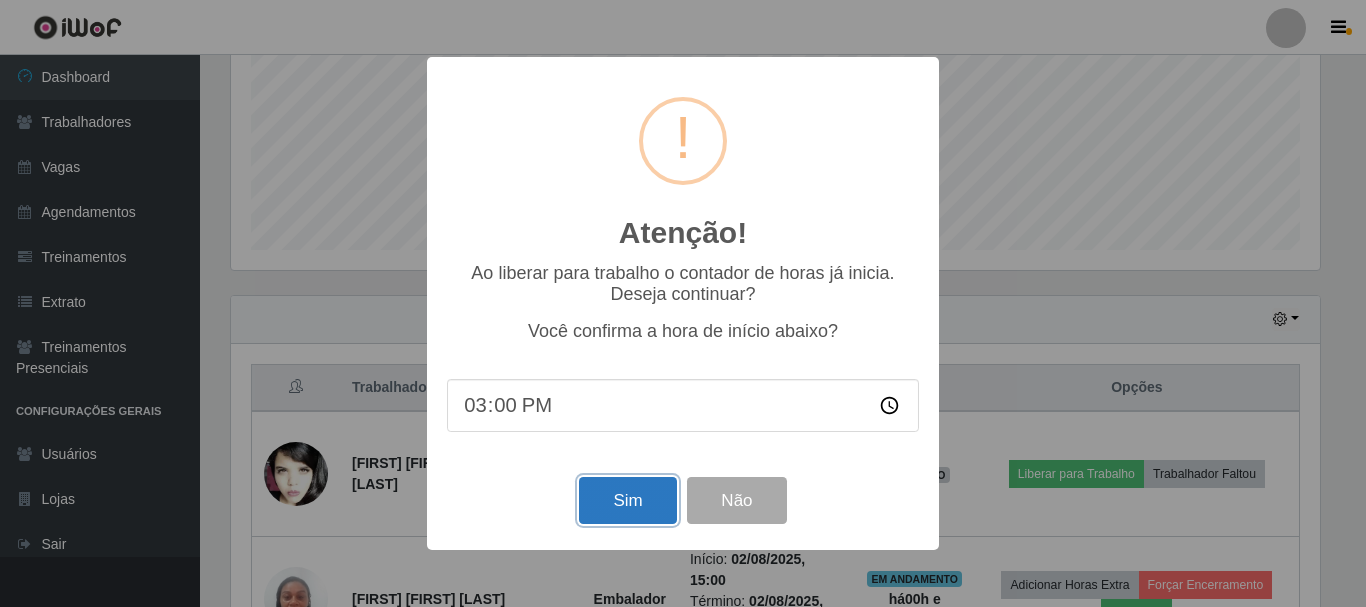 click on "Sim" at bounding box center [627, 500] 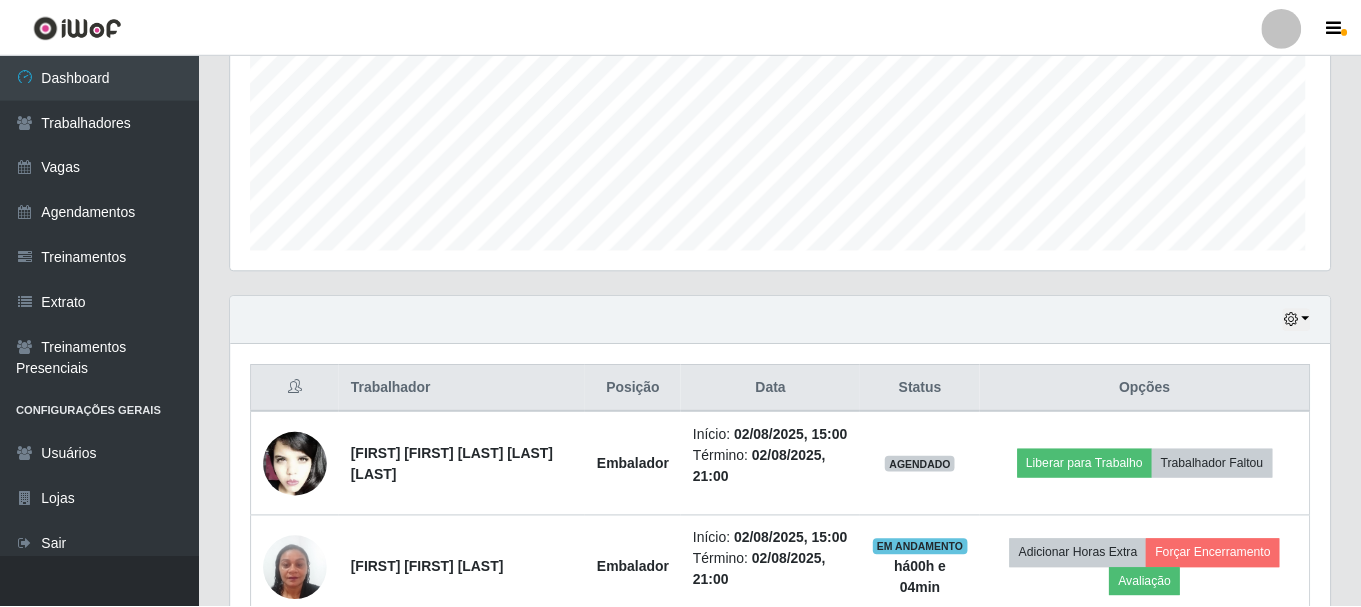 scroll, scrollTop: 999585, scrollLeft: 998901, axis: both 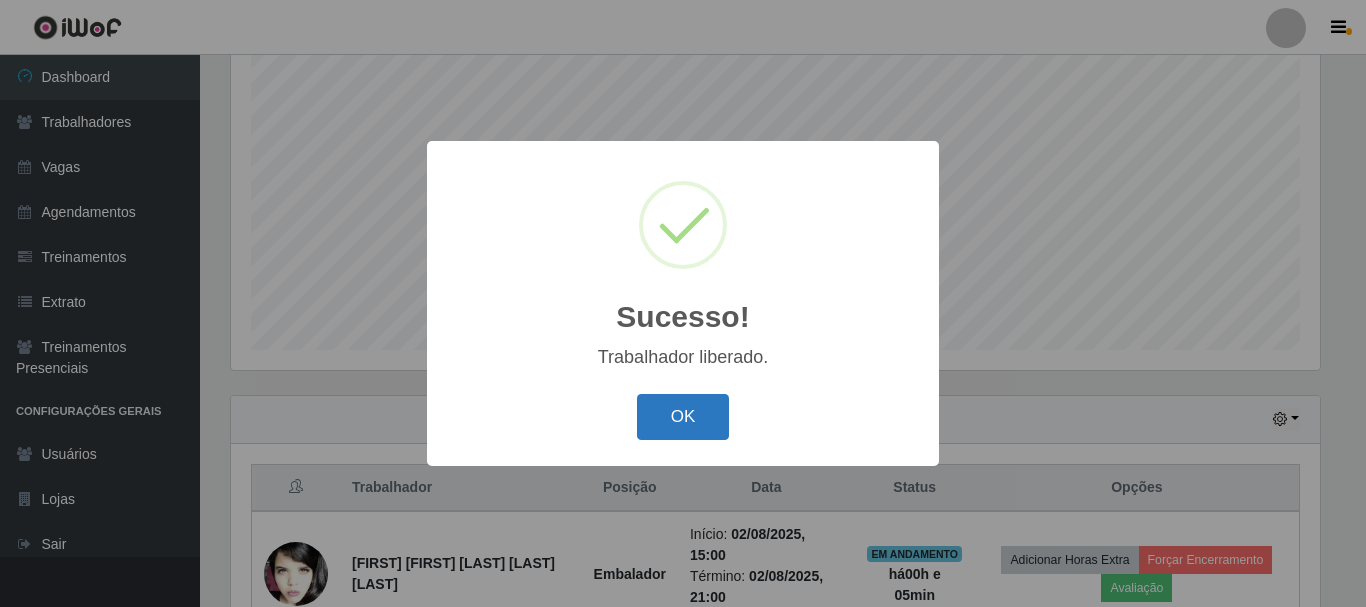 click on "OK" at bounding box center (683, 417) 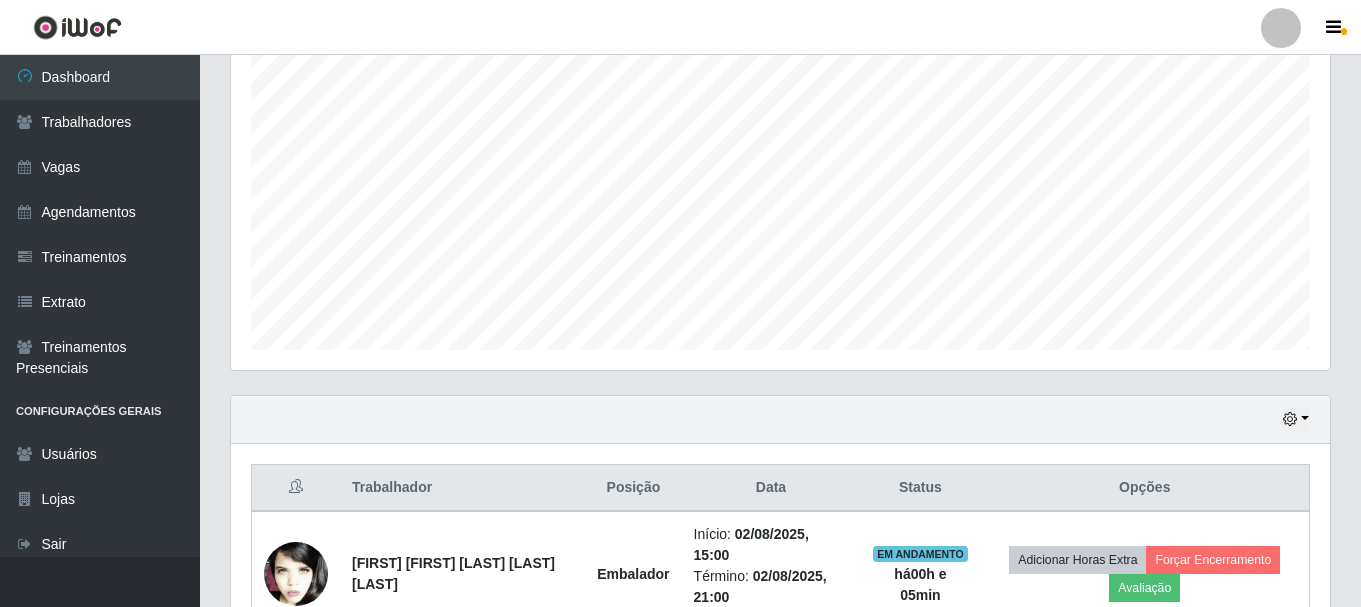 scroll, scrollTop: 999585, scrollLeft: 998901, axis: both 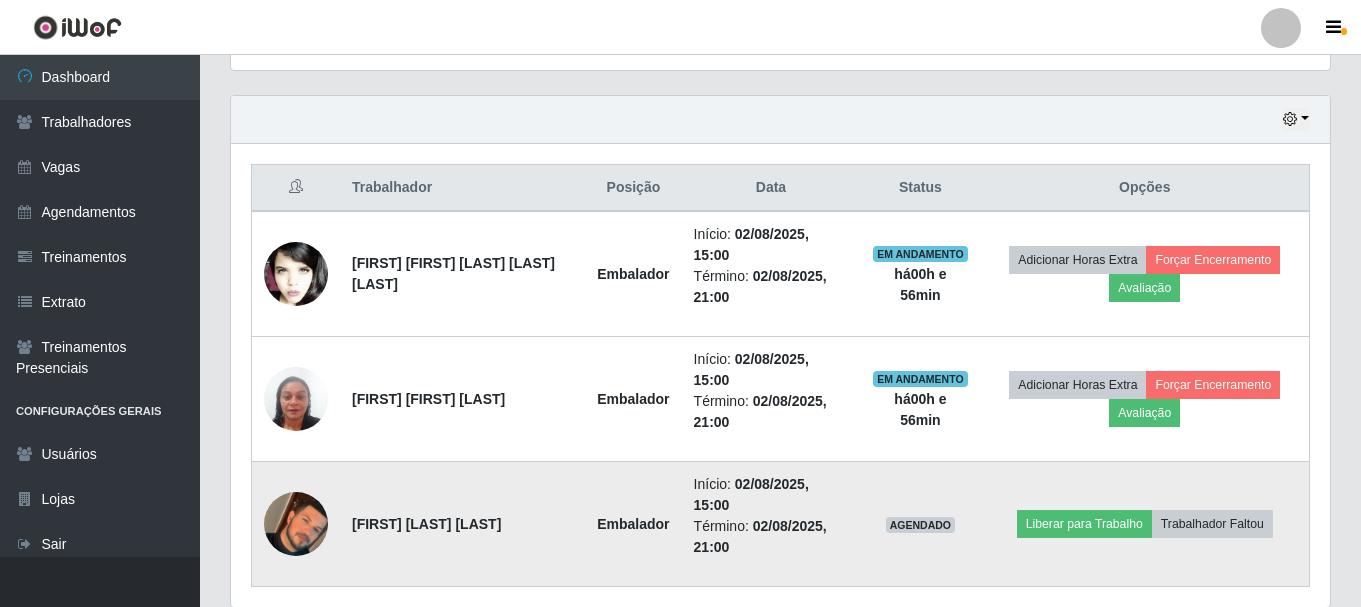 click at bounding box center (296, 524) 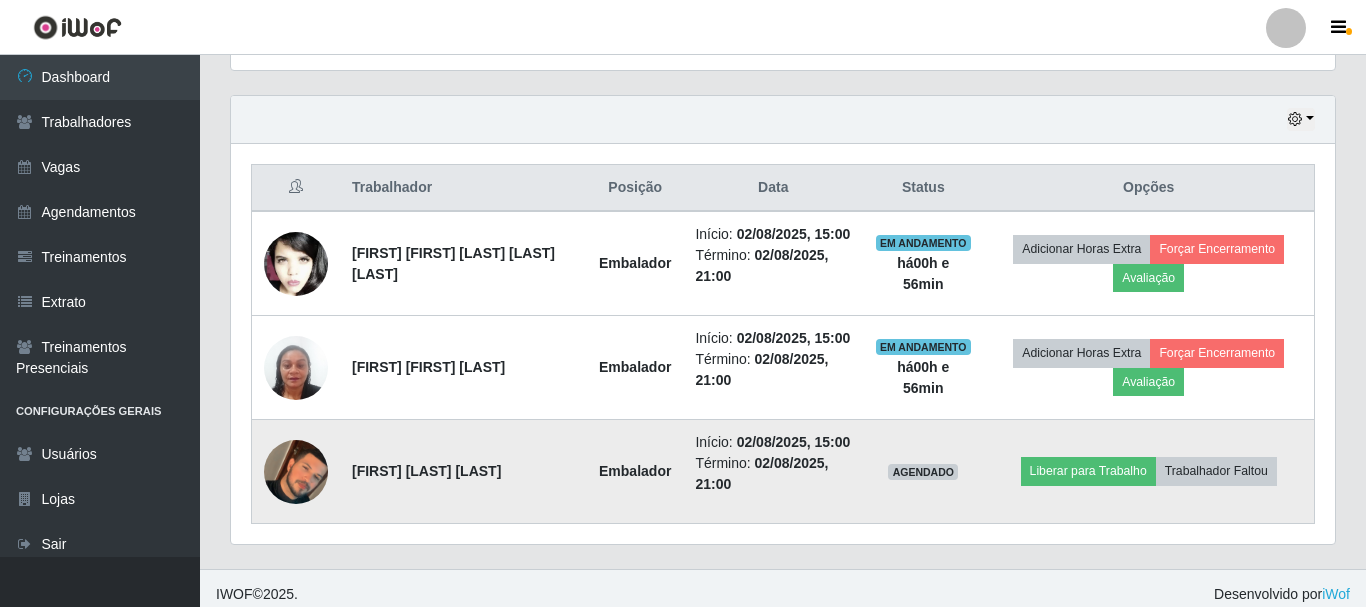 scroll, scrollTop: 999585, scrollLeft: 998911, axis: both 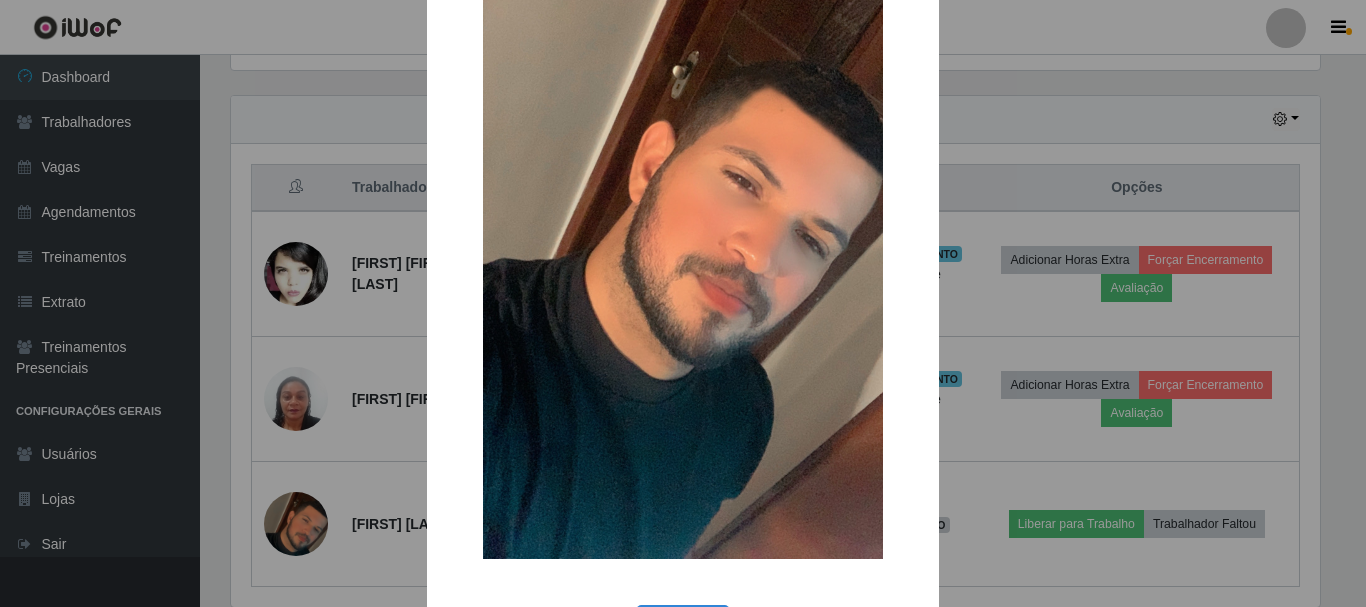 click on "× OK Cancel" at bounding box center [683, 303] 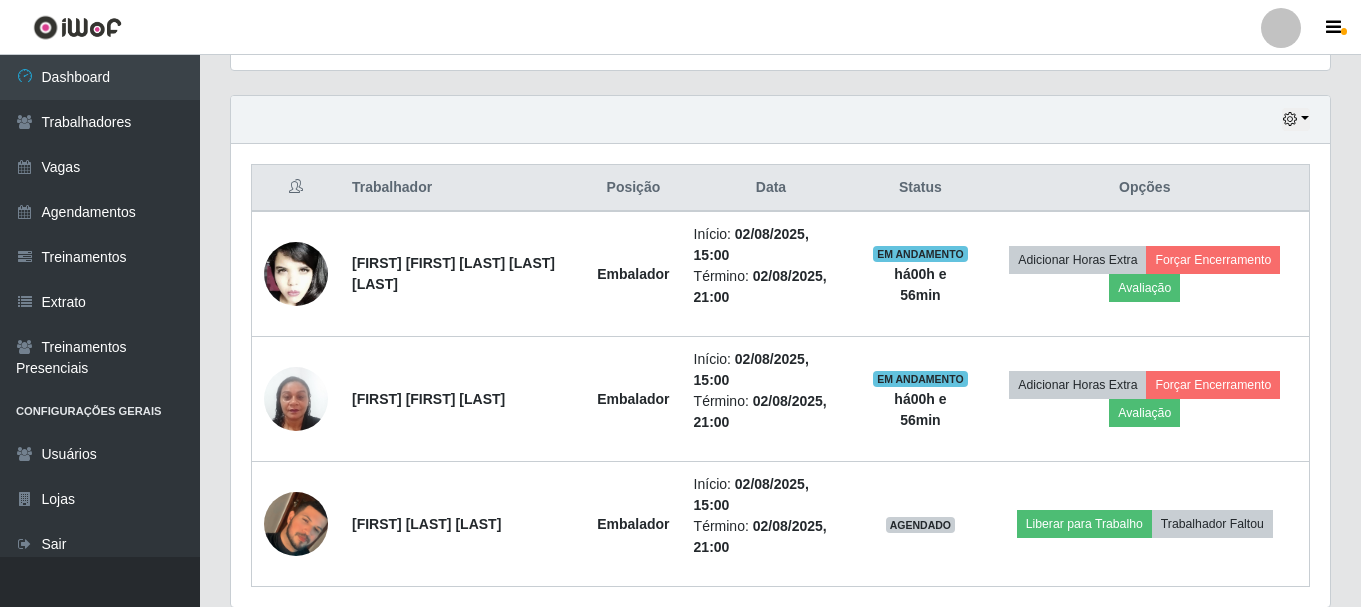 scroll, scrollTop: 999585, scrollLeft: 998901, axis: both 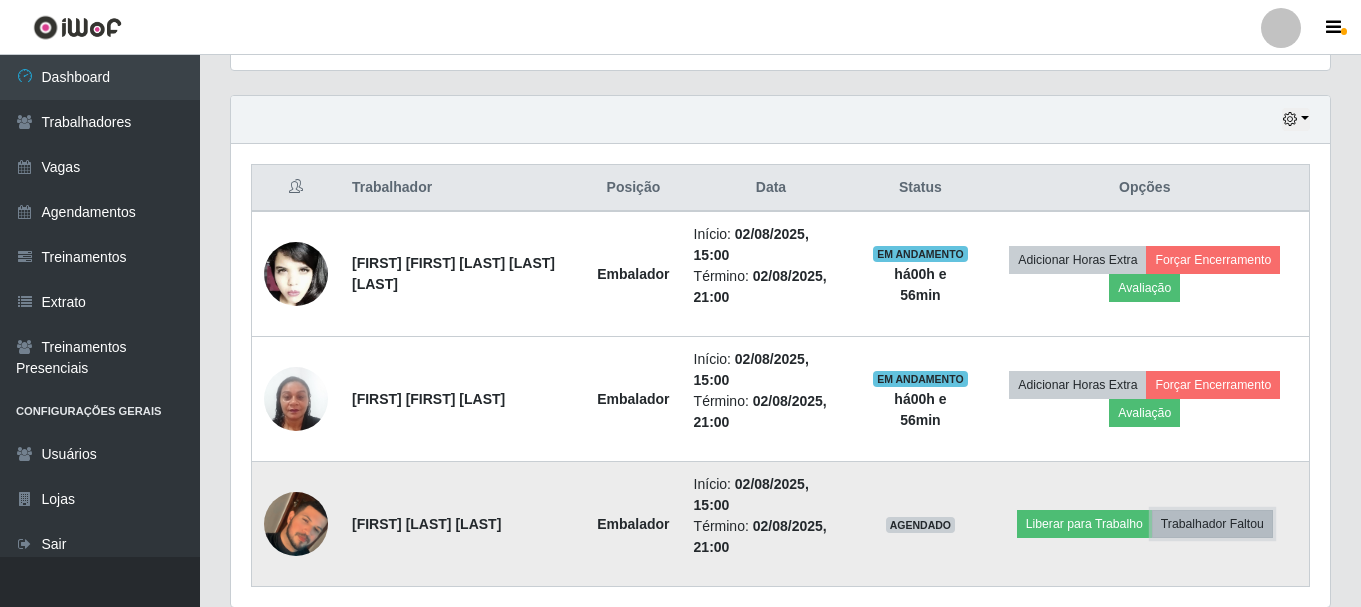 click on "Trabalhador Faltou" at bounding box center [1212, 524] 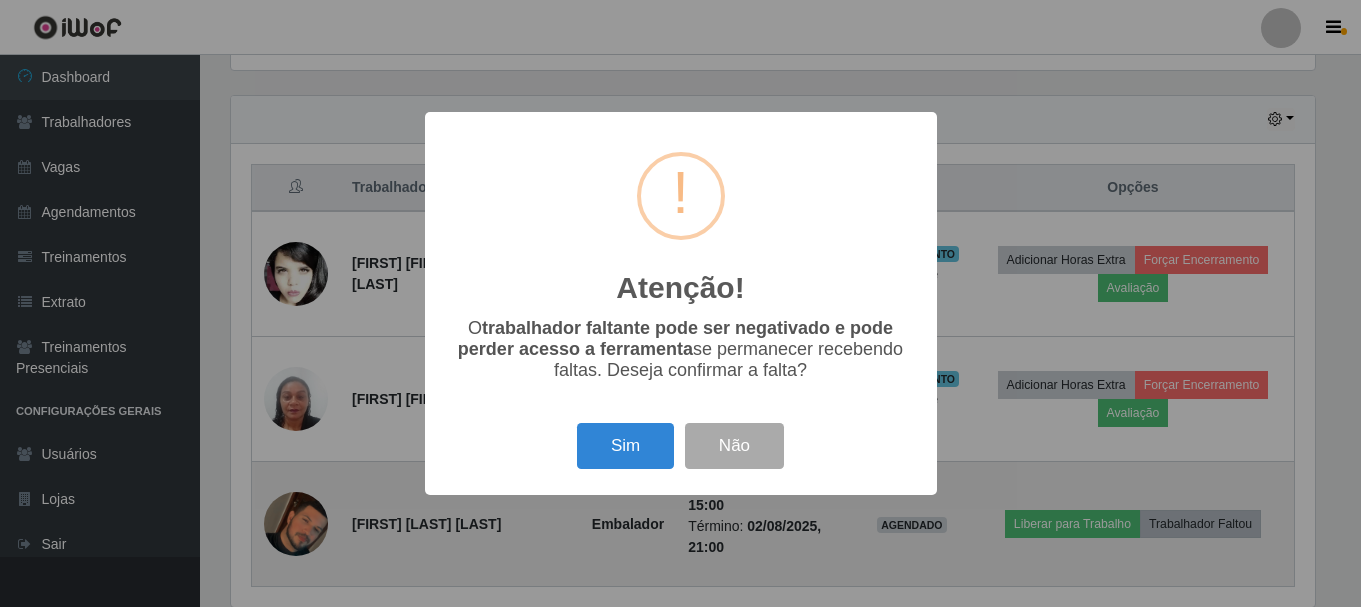 scroll, scrollTop: 999585, scrollLeft: 998911, axis: both 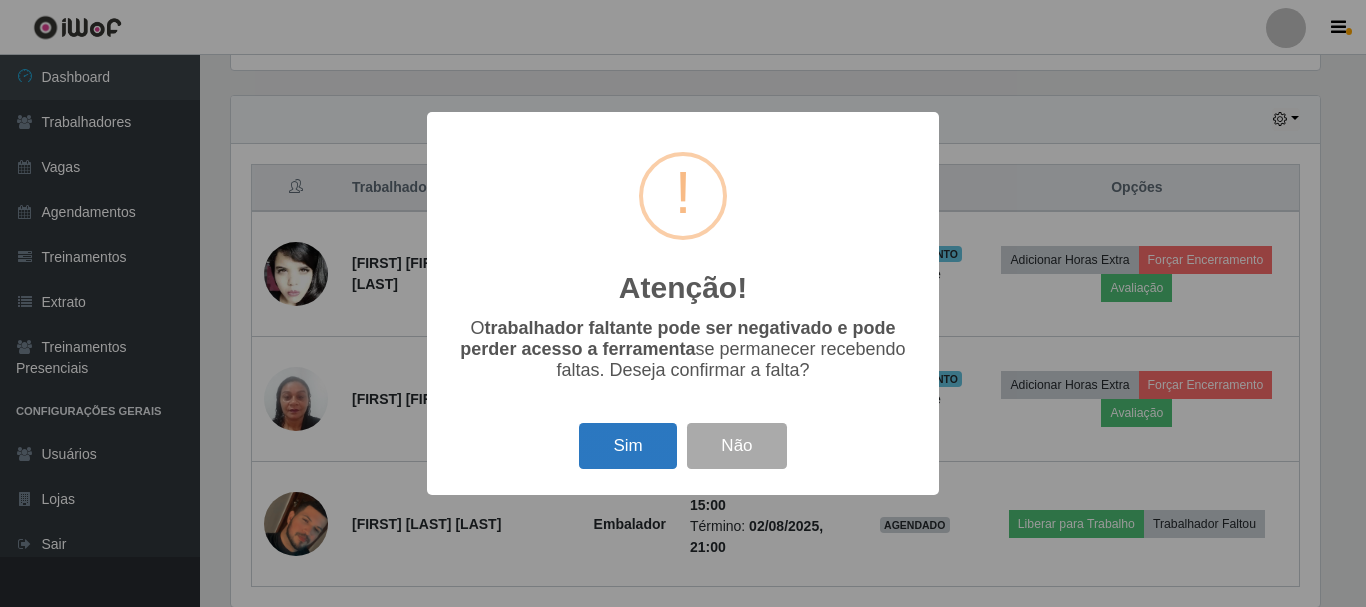 click on "Sim" at bounding box center (627, 446) 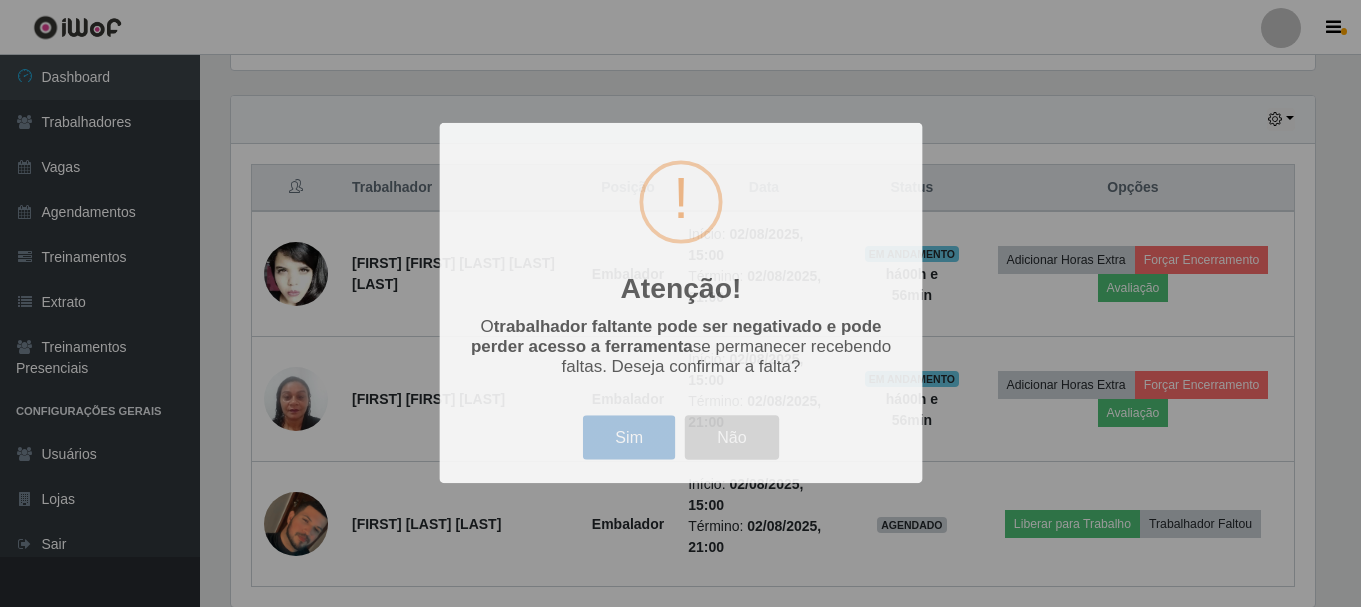 scroll, scrollTop: 999585, scrollLeft: 998901, axis: both 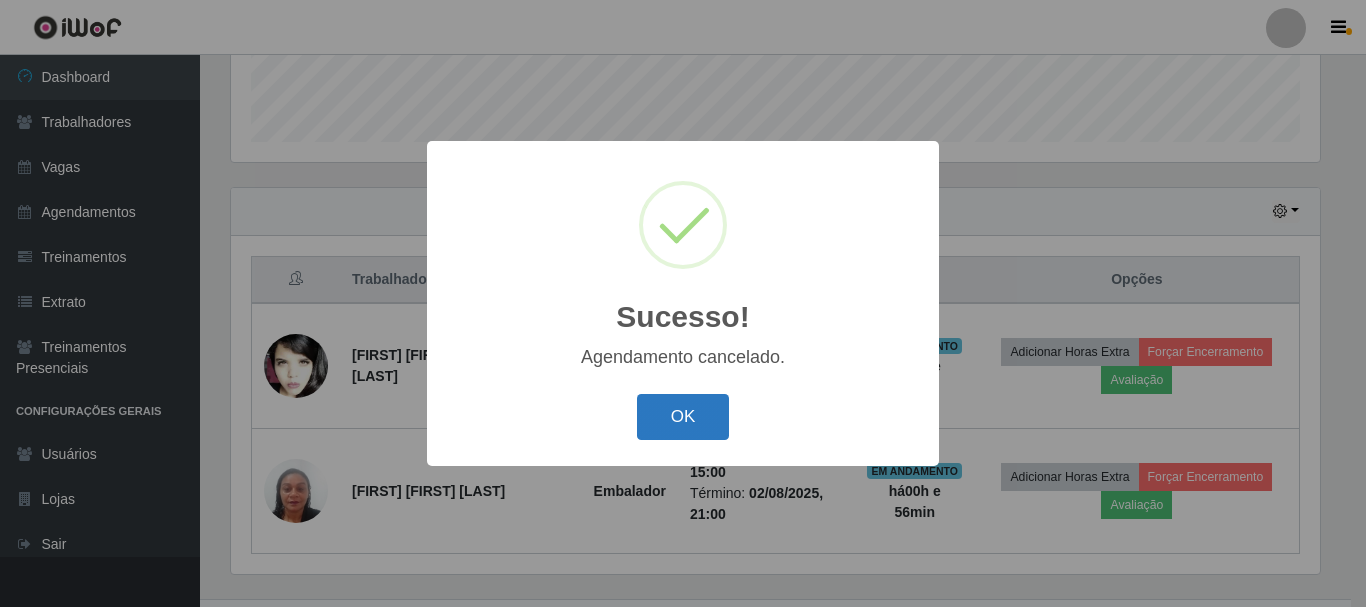 click on "OK" at bounding box center (683, 417) 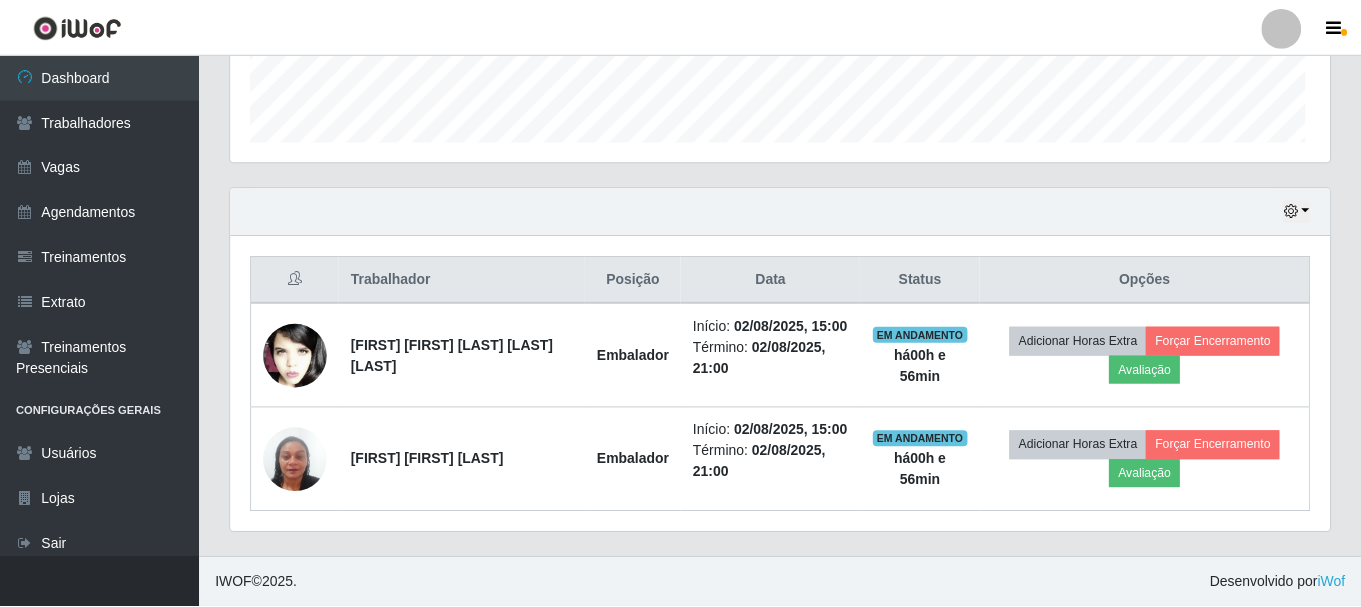 scroll, scrollTop: 999585, scrollLeft: 998901, axis: both 